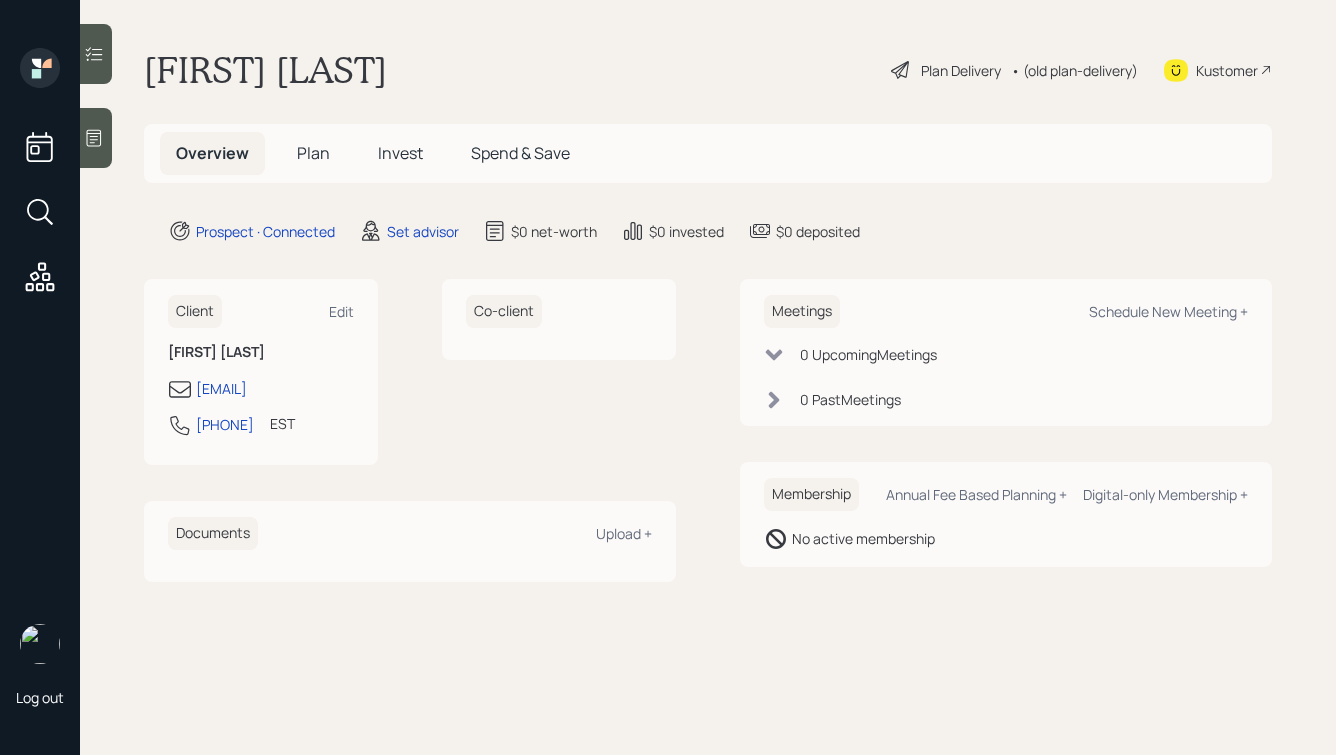 scroll, scrollTop: 0, scrollLeft: 0, axis: both 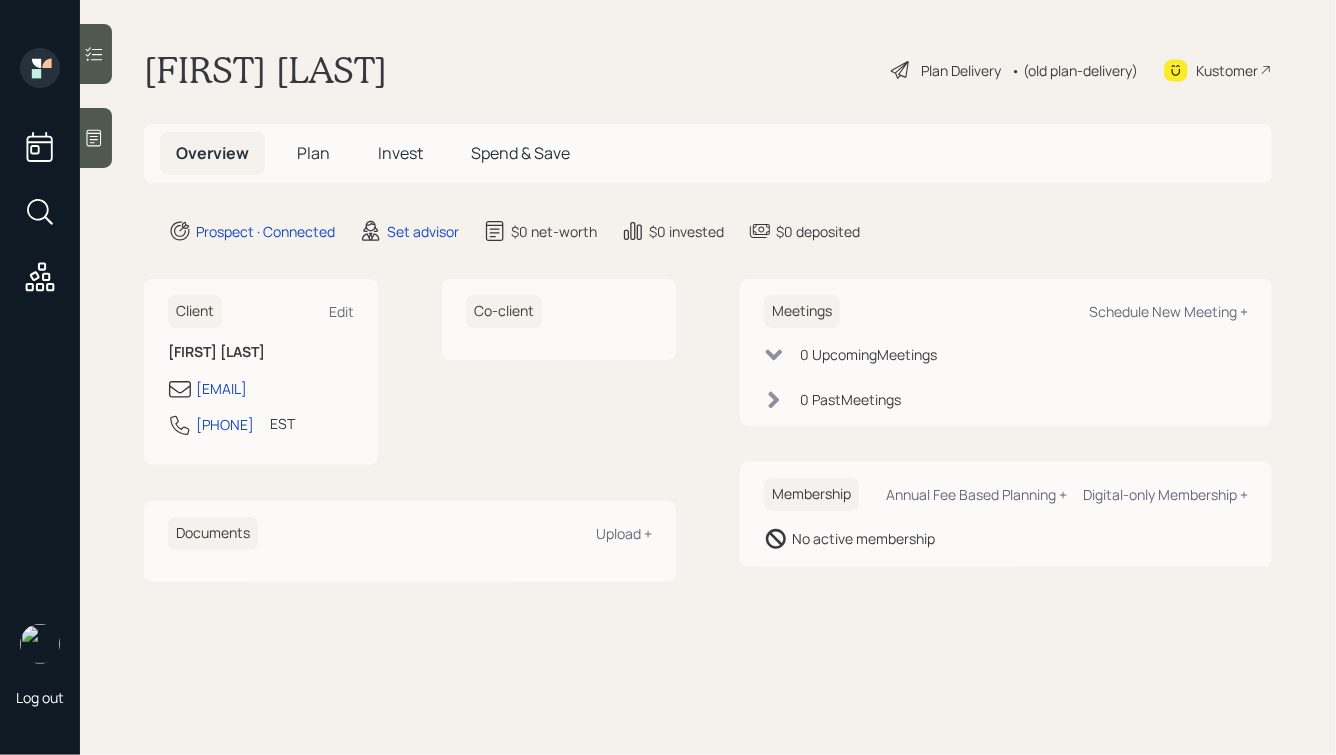 click 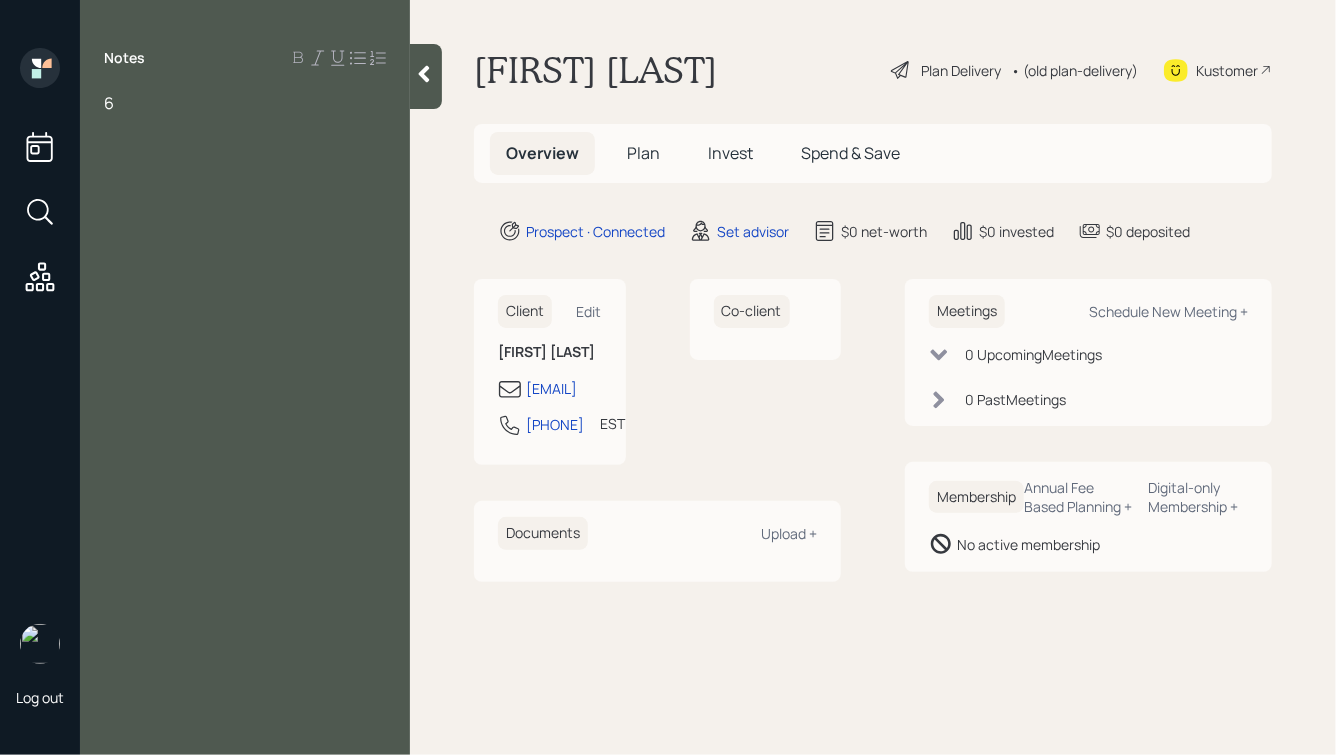 type 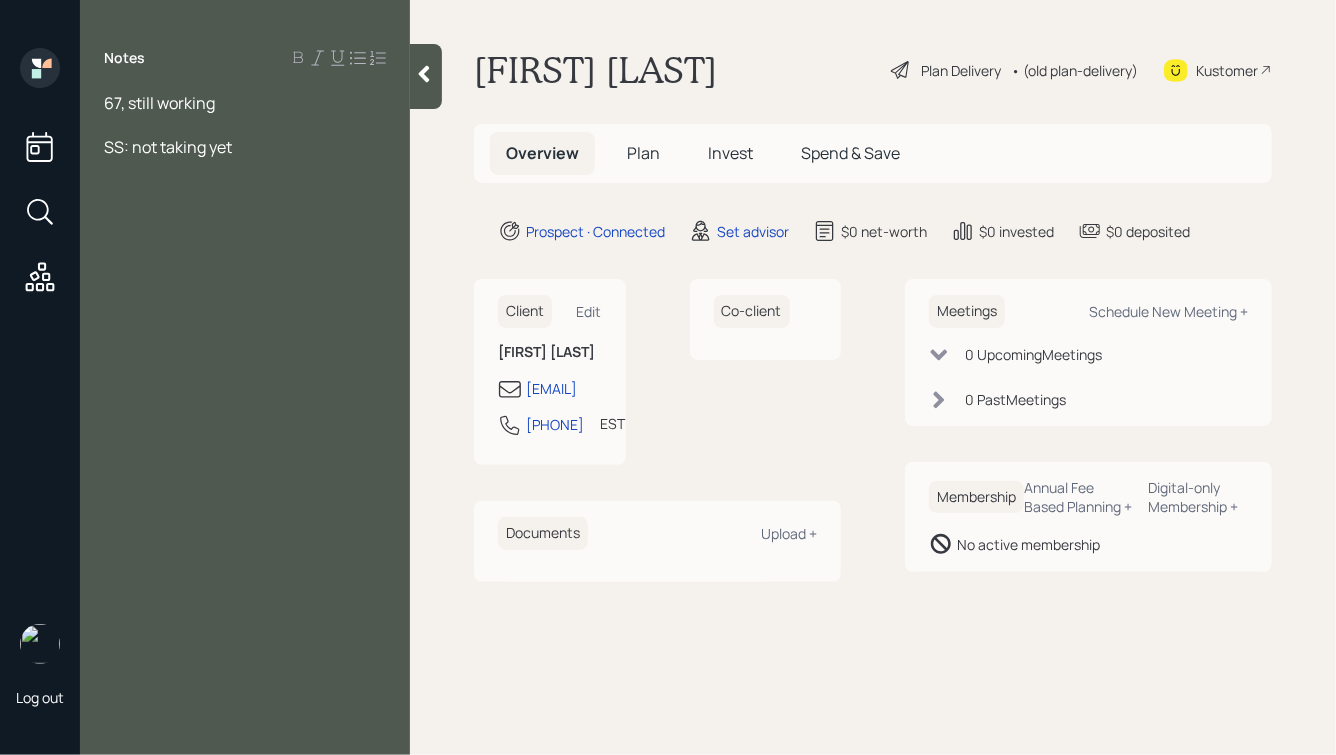 click on "67, still working" at bounding box center (159, 103) 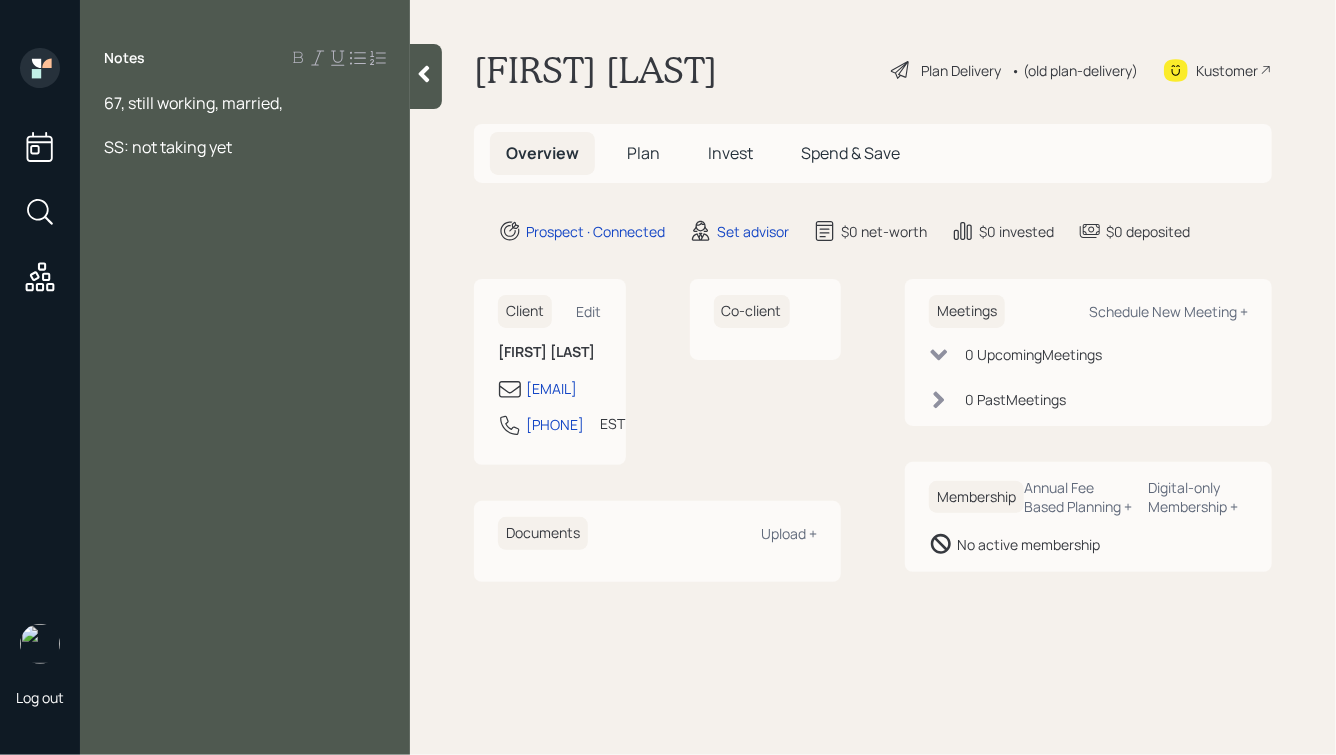 click on "SS: not taking yet" at bounding box center [245, 147] 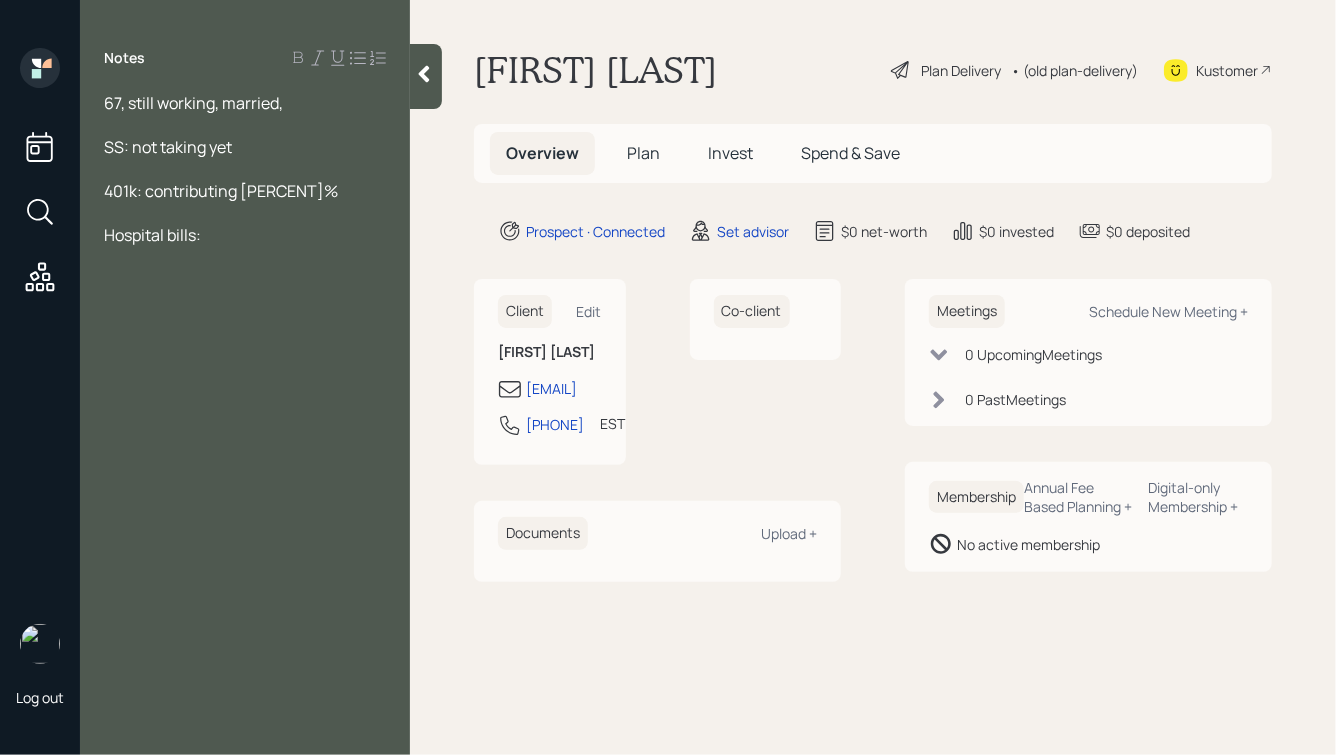 click on "401k: contributing [PERCENT]%" at bounding box center [245, 191] 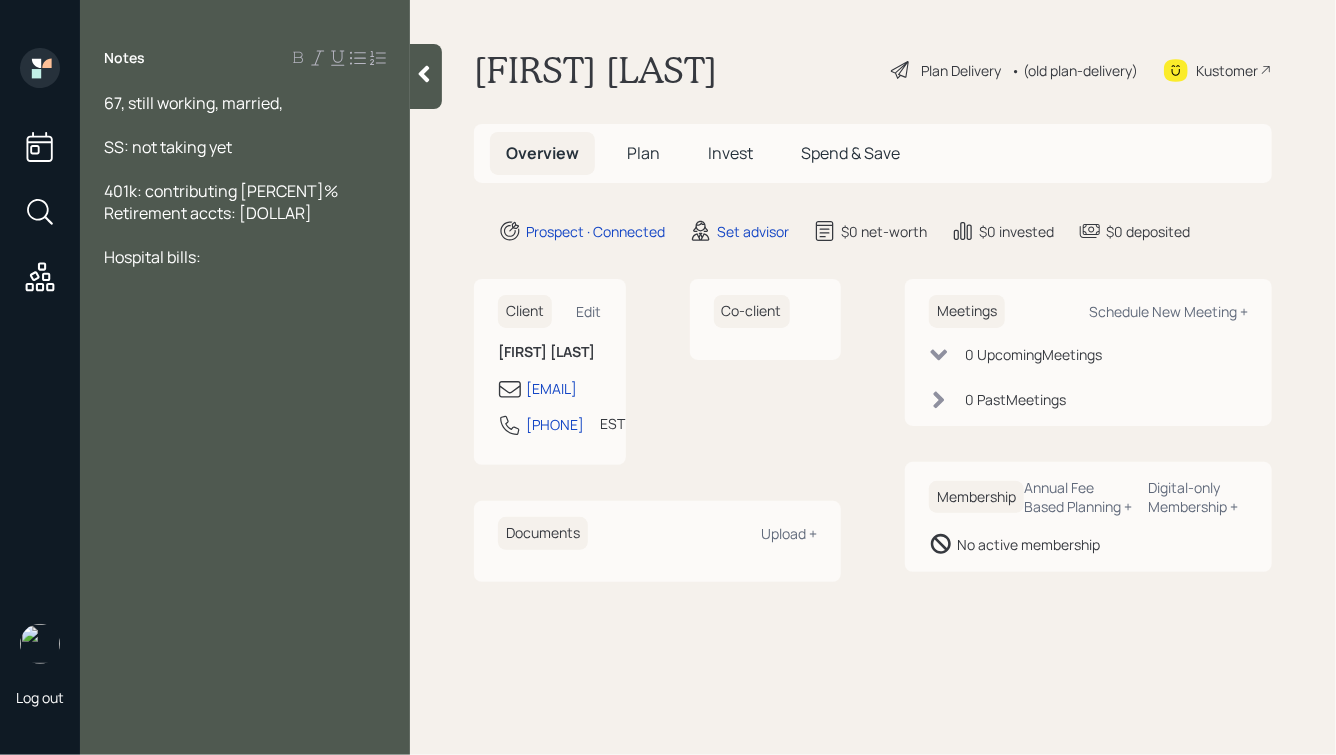 click on "67, still working, married," at bounding box center [245, 103] 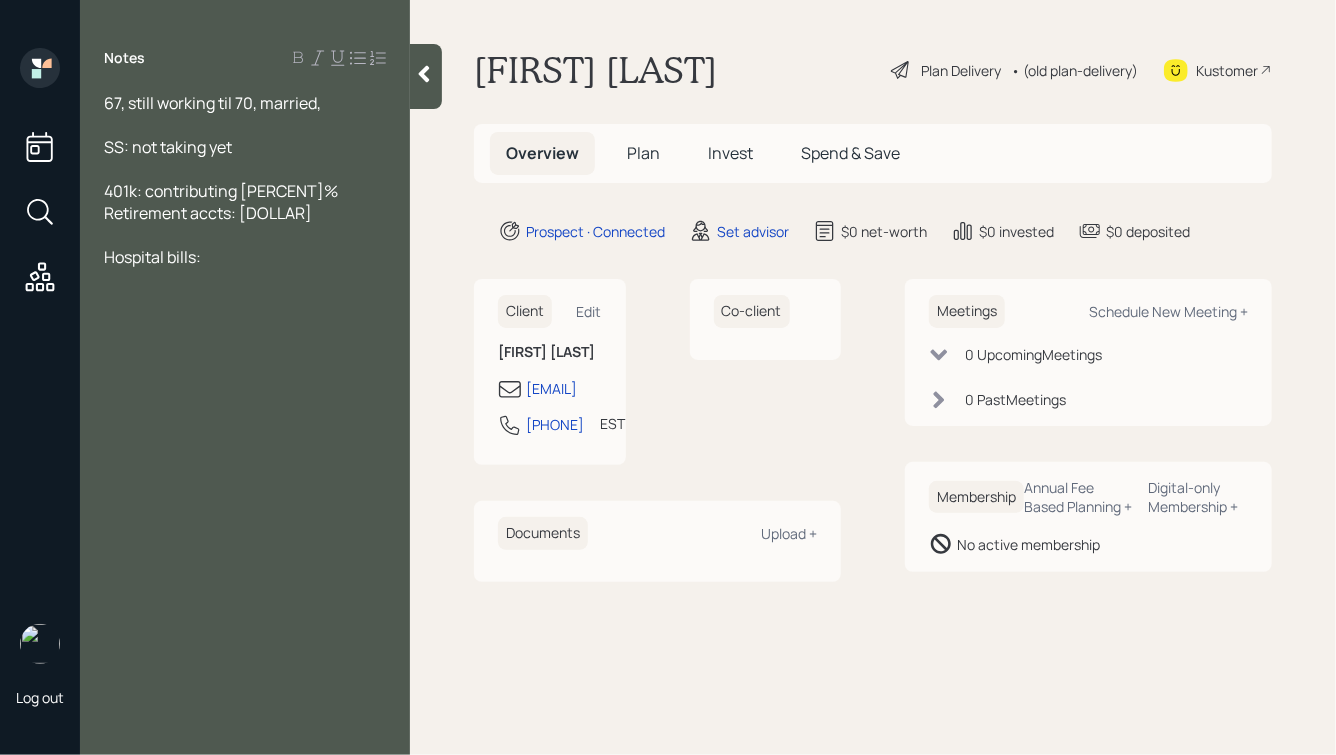 click on "67, still working til 70, married," at bounding box center [245, 103] 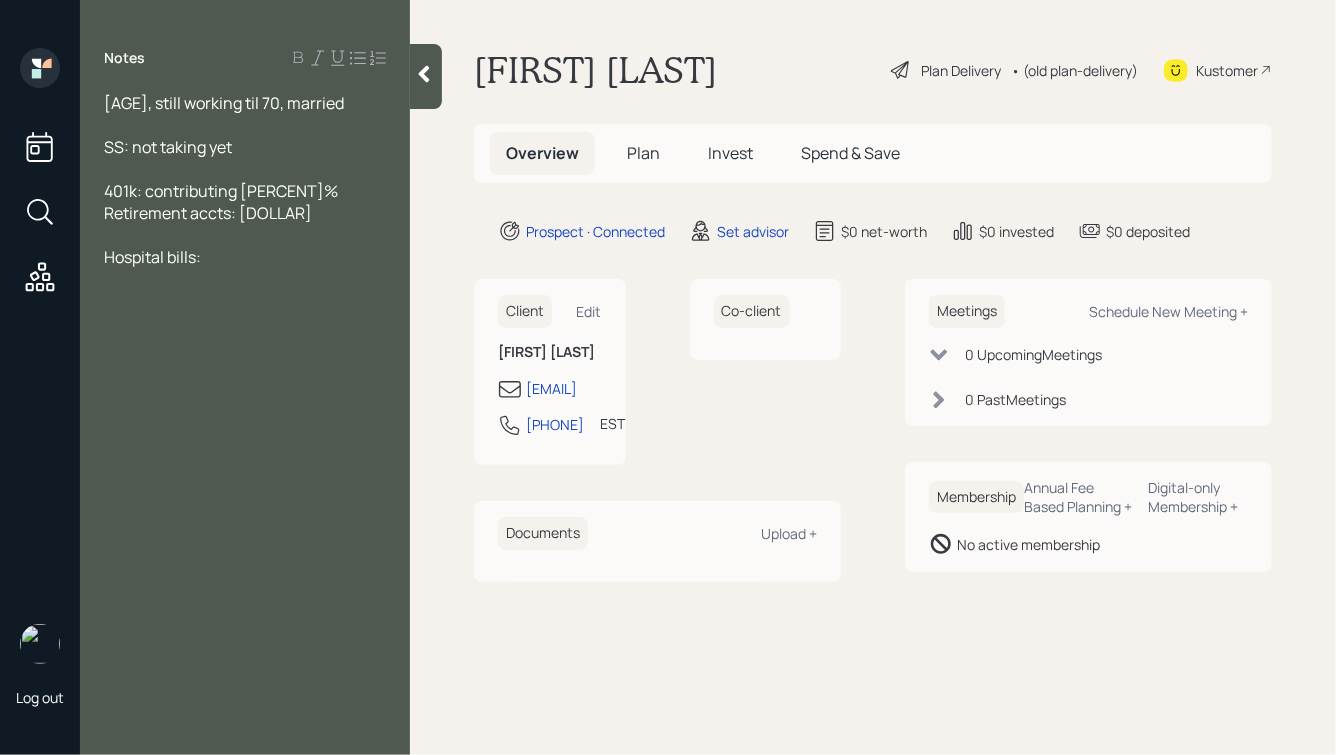 click on "SS: not taking yet" at bounding box center (245, 147) 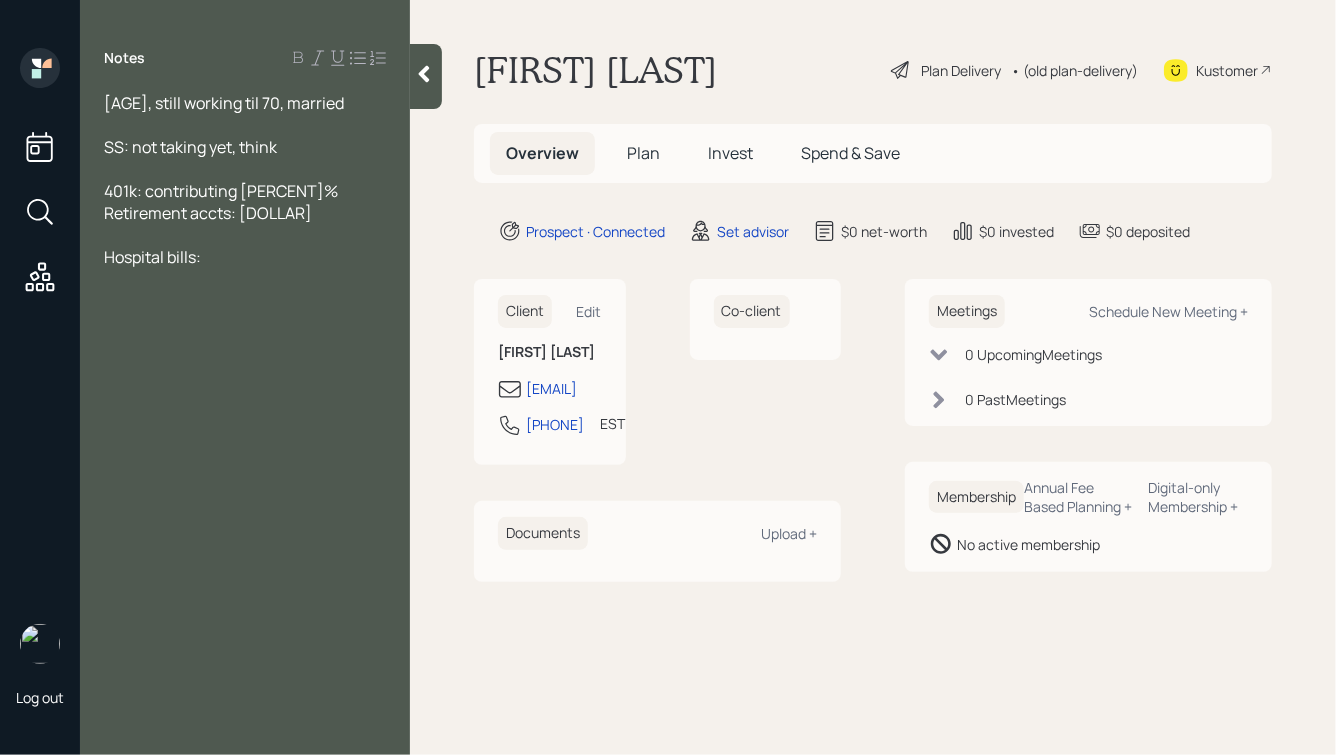 click on "[AGE], still working til 70, married" at bounding box center (224, 103) 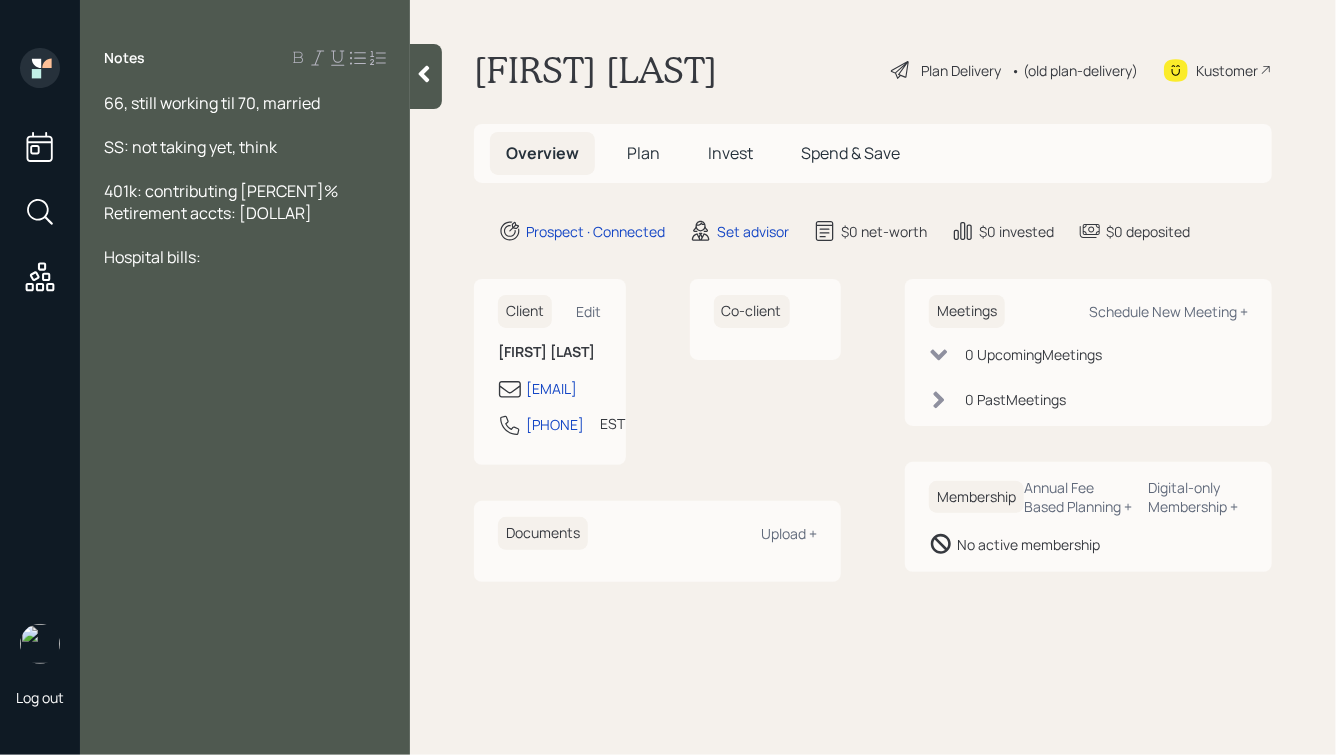 click on "SS: not taking yet, think" at bounding box center [245, 147] 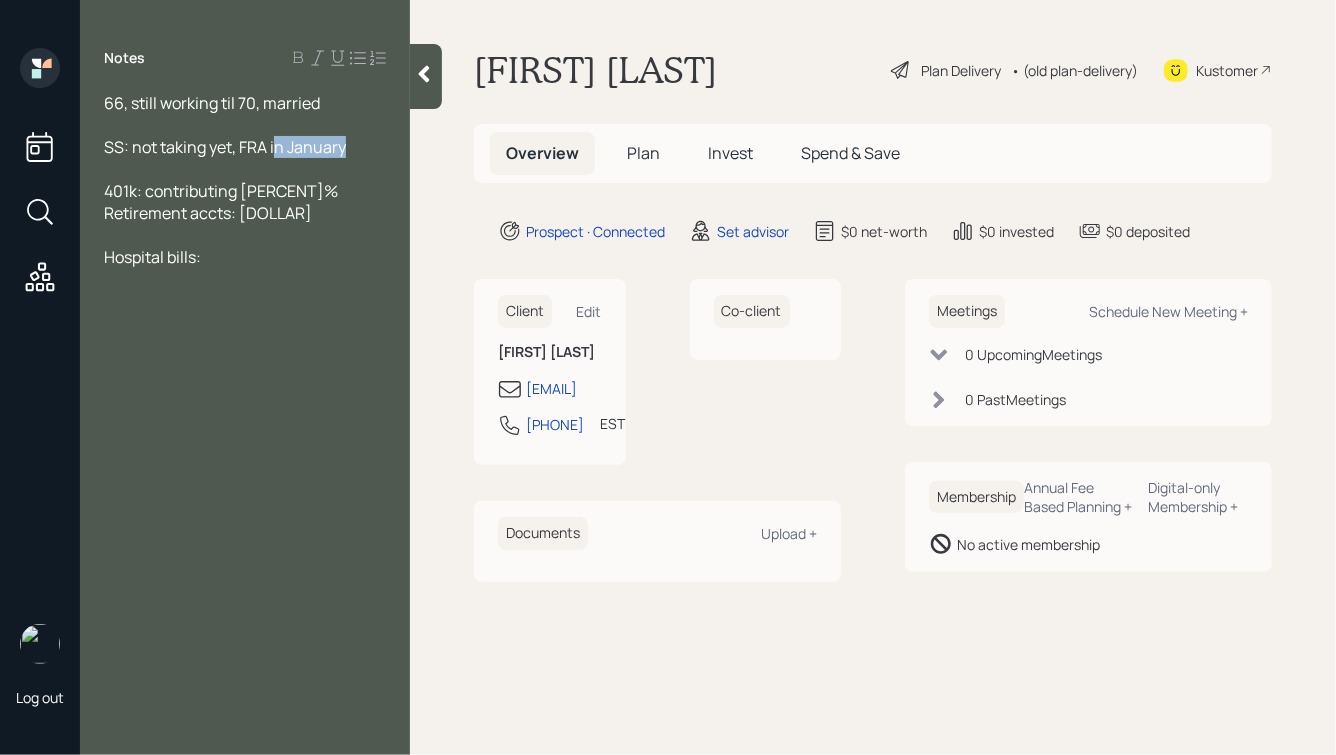 drag, startPoint x: 352, startPoint y: 146, endPoint x: 275, endPoint y: 152, distance: 77.23341 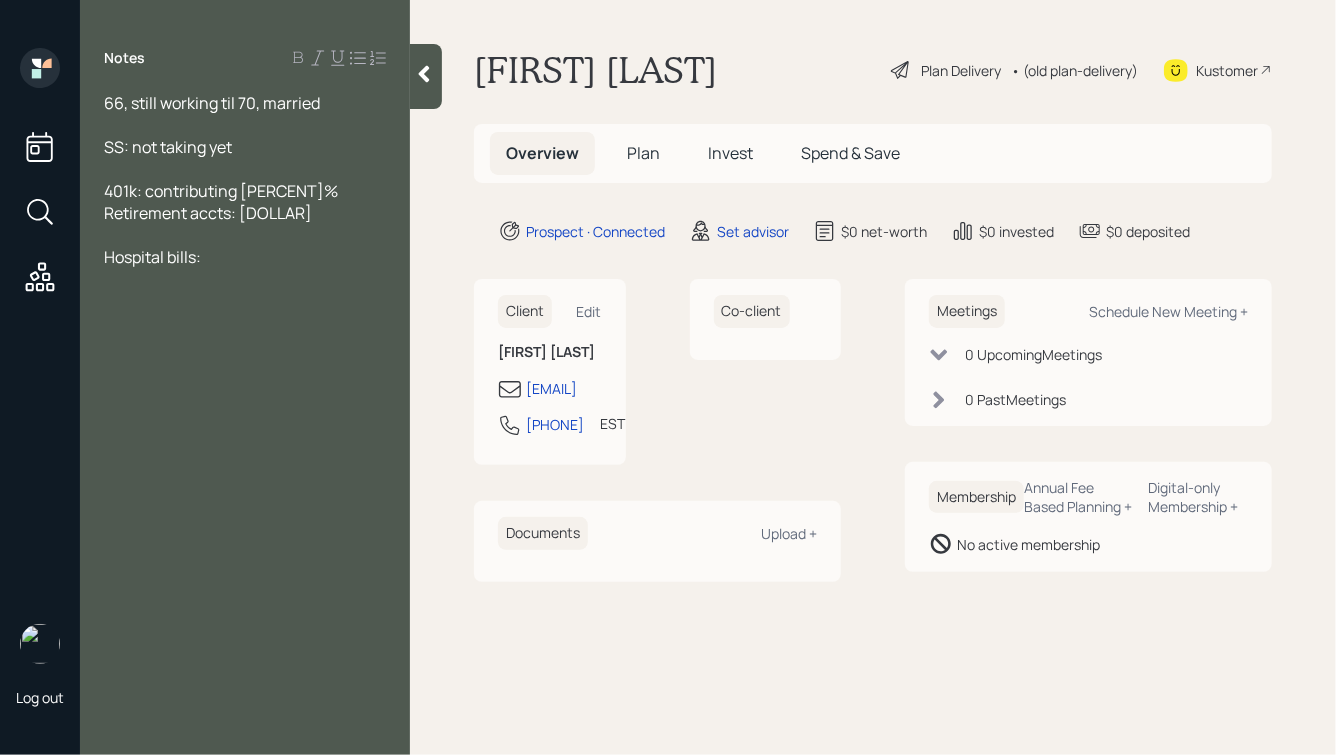 click on "66, still working til 70, married" at bounding box center (212, 103) 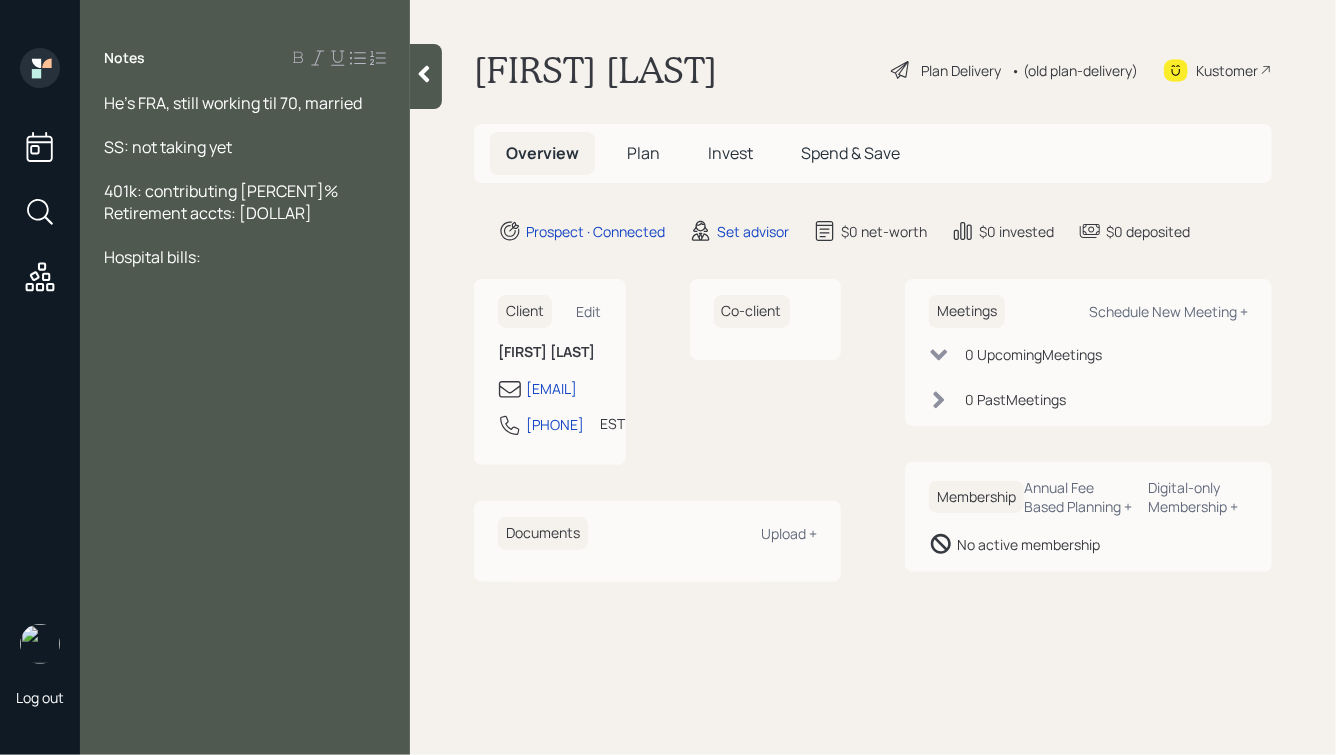 click on "He's FRA, still working til 70, married" at bounding box center (245, 103) 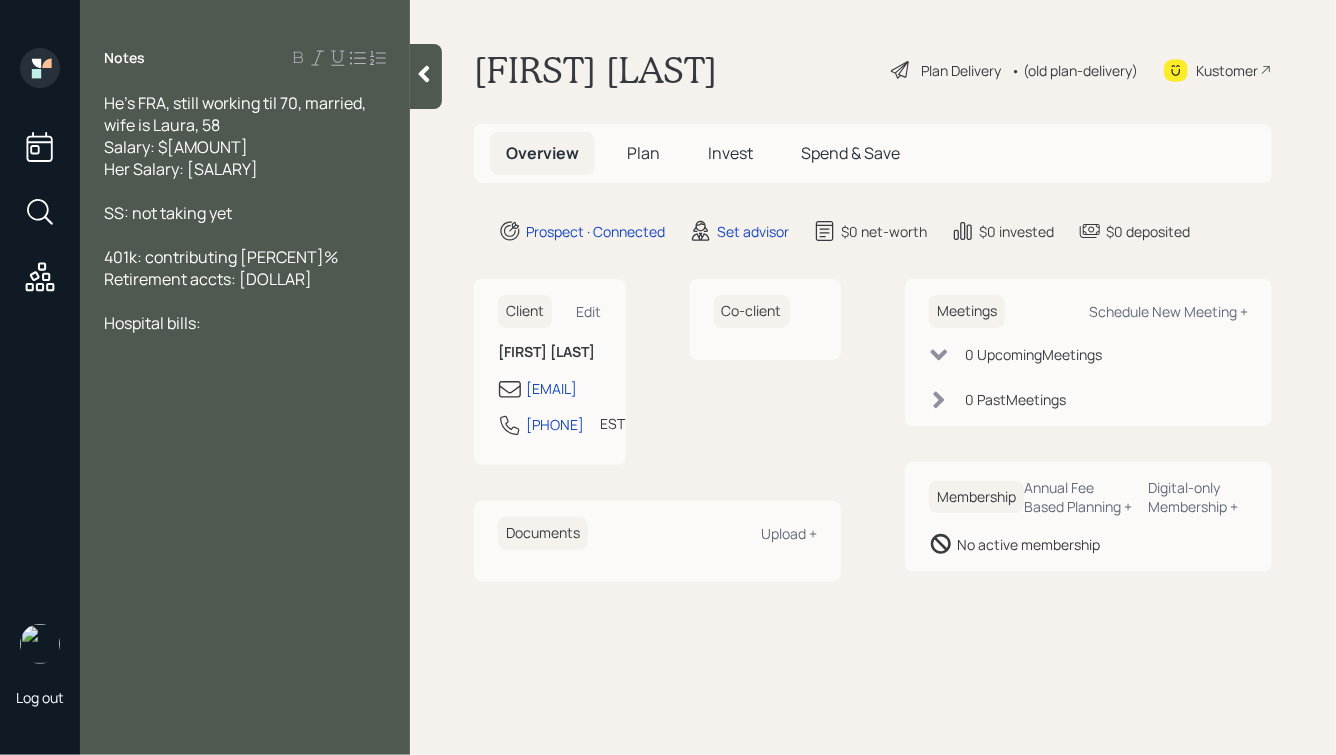 click on "SS: not taking yet" at bounding box center [245, 213] 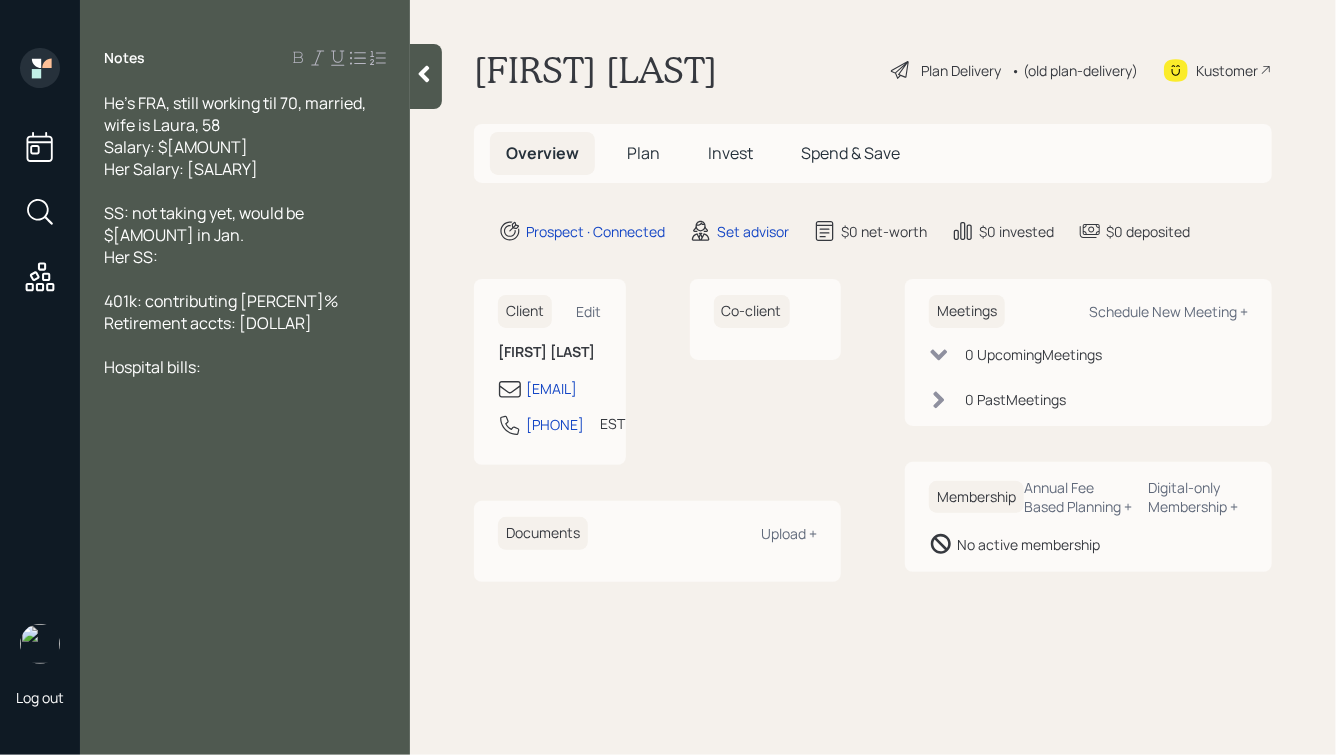 click on "SS: not taking yet, would be $[AMOUNT] in Jan." at bounding box center [245, 224] 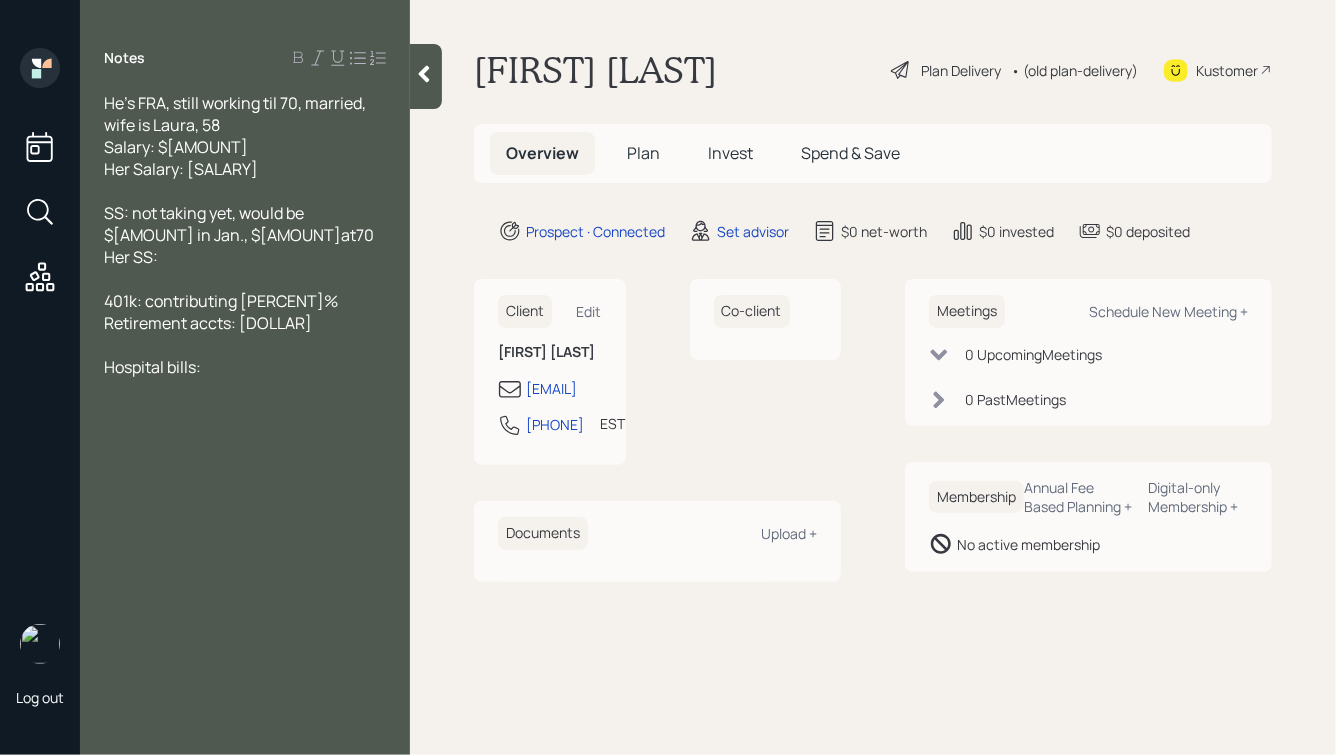 click on "Her SS:" at bounding box center [245, 257] 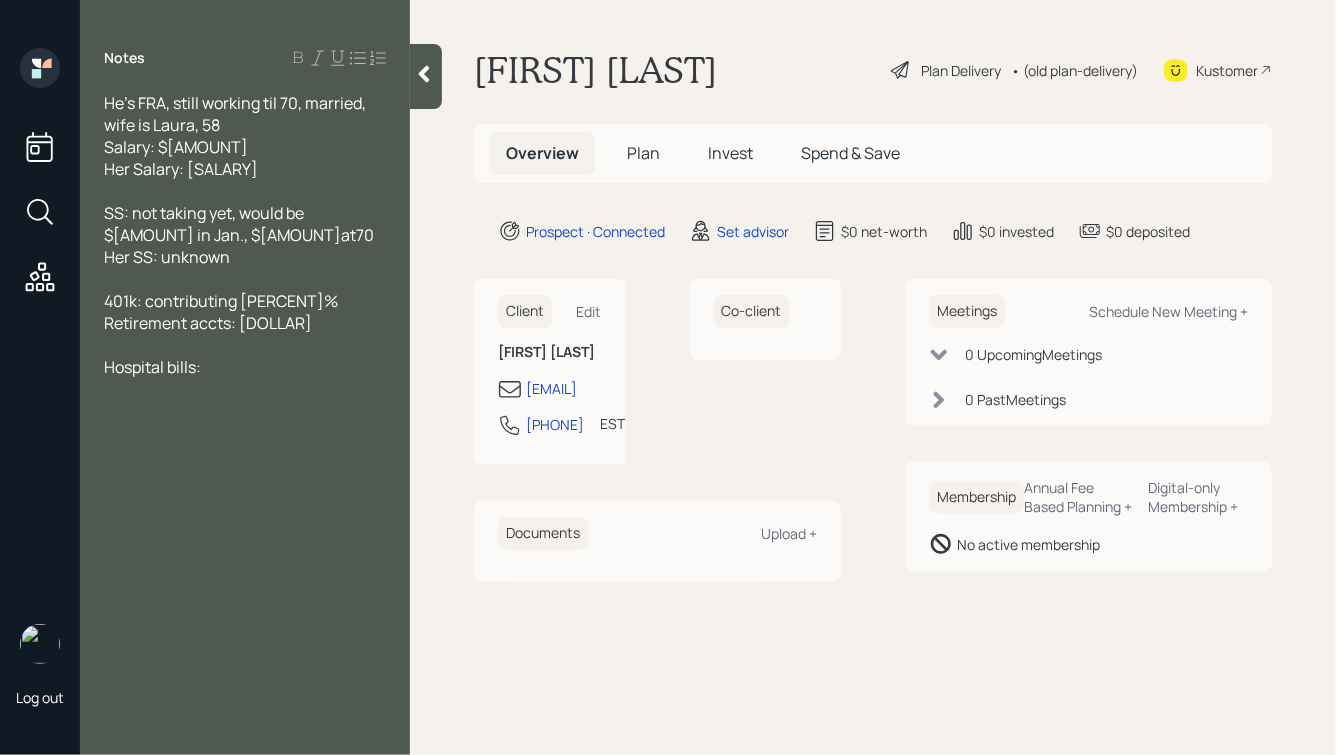 click on "401k: contributing [PERCENT]%" at bounding box center (221, 301) 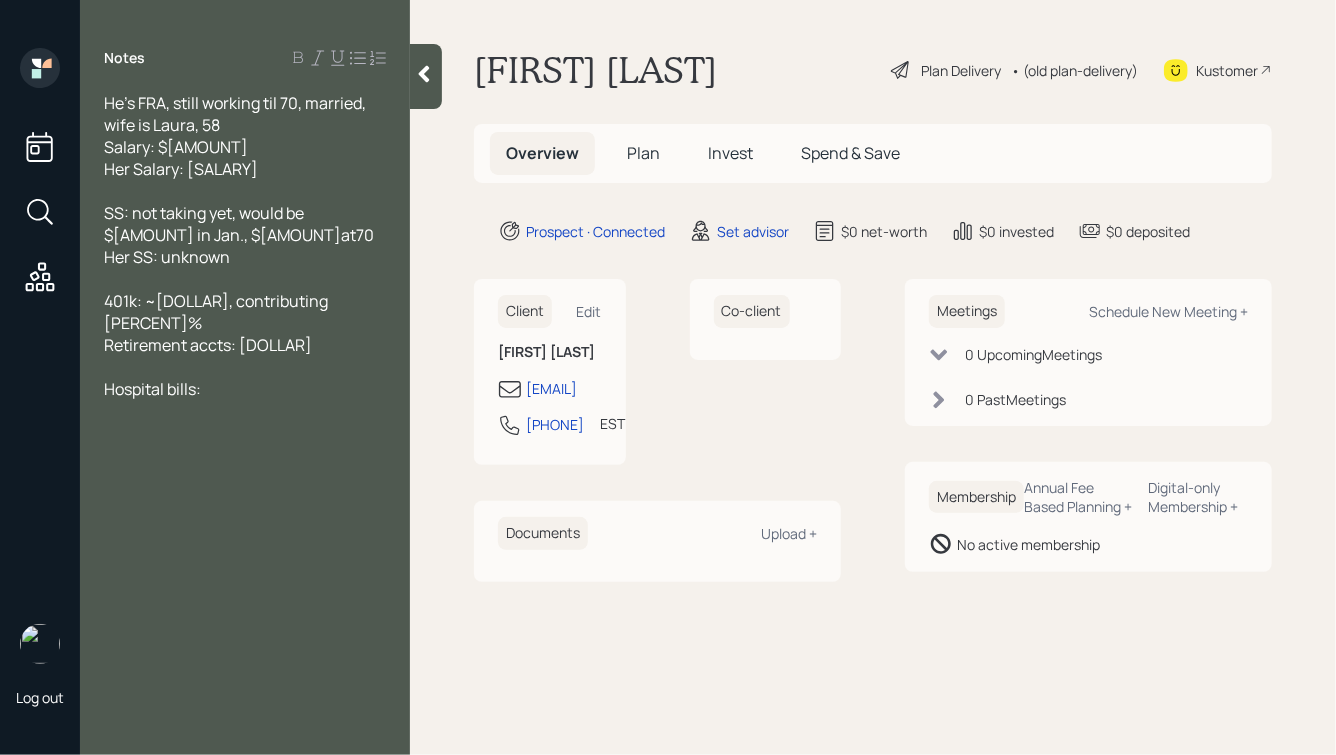 click on "Retirement accts: [DOLLAR]" at bounding box center (208, 345) 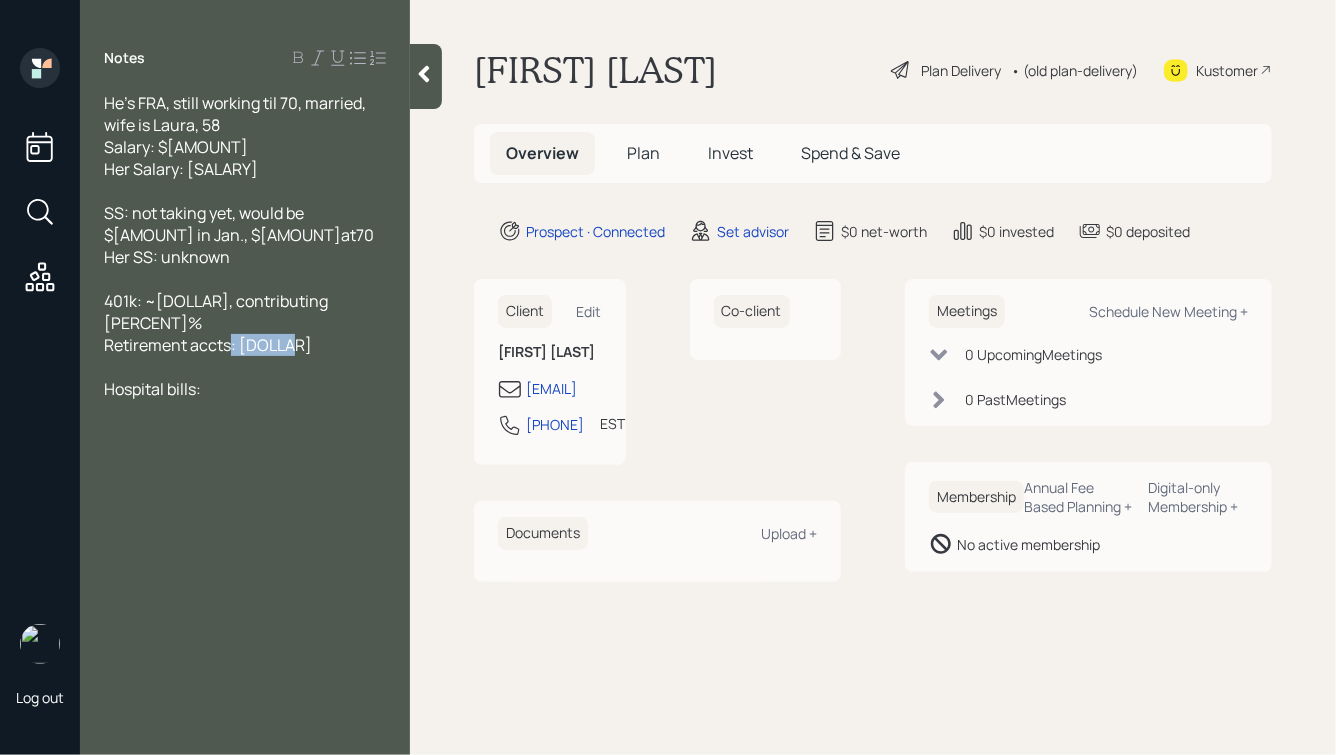 drag, startPoint x: 288, startPoint y: 328, endPoint x: 230, endPoint y: 328, distance: 58 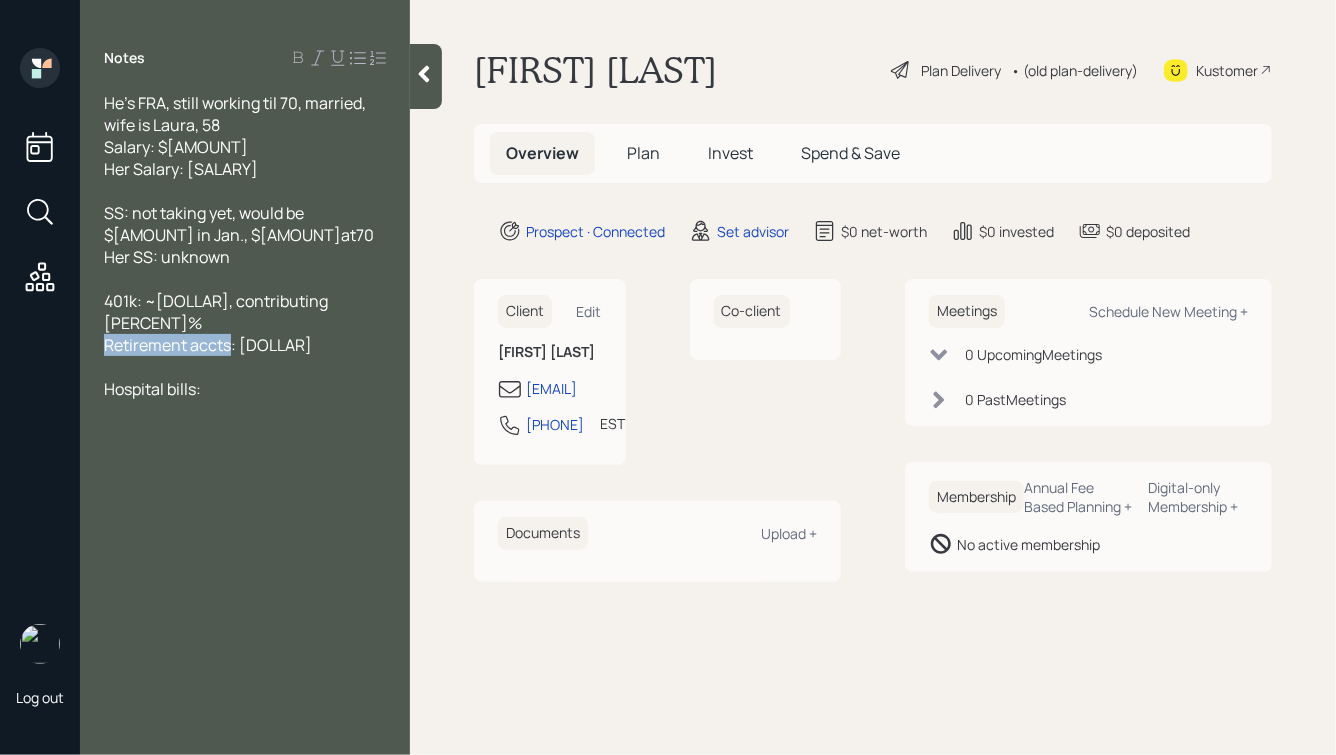 drag, startPoint x: 231, startPoint y: 328, endPoint x: 60, endPoint y: 333, distance: 171.07309 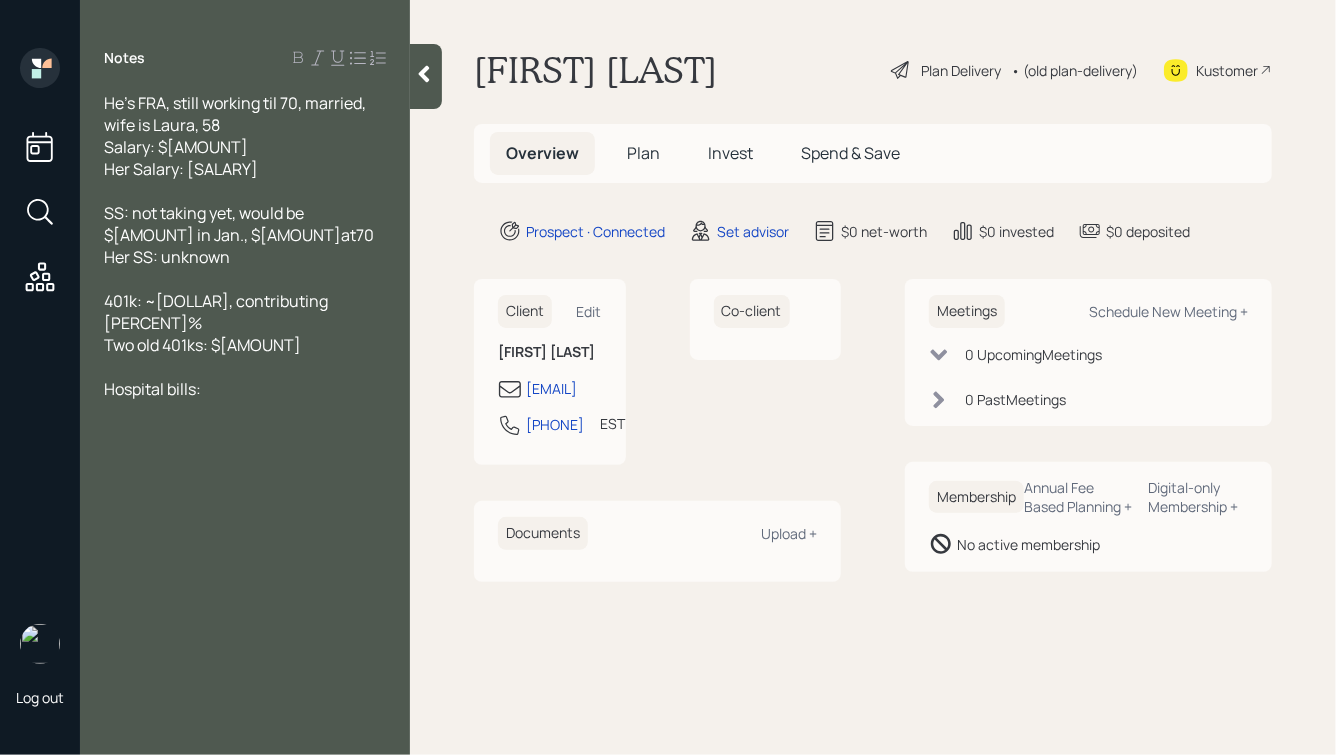 click on "Two old 401ks: $[AMOUNT]" at bounding box center [245, 345] 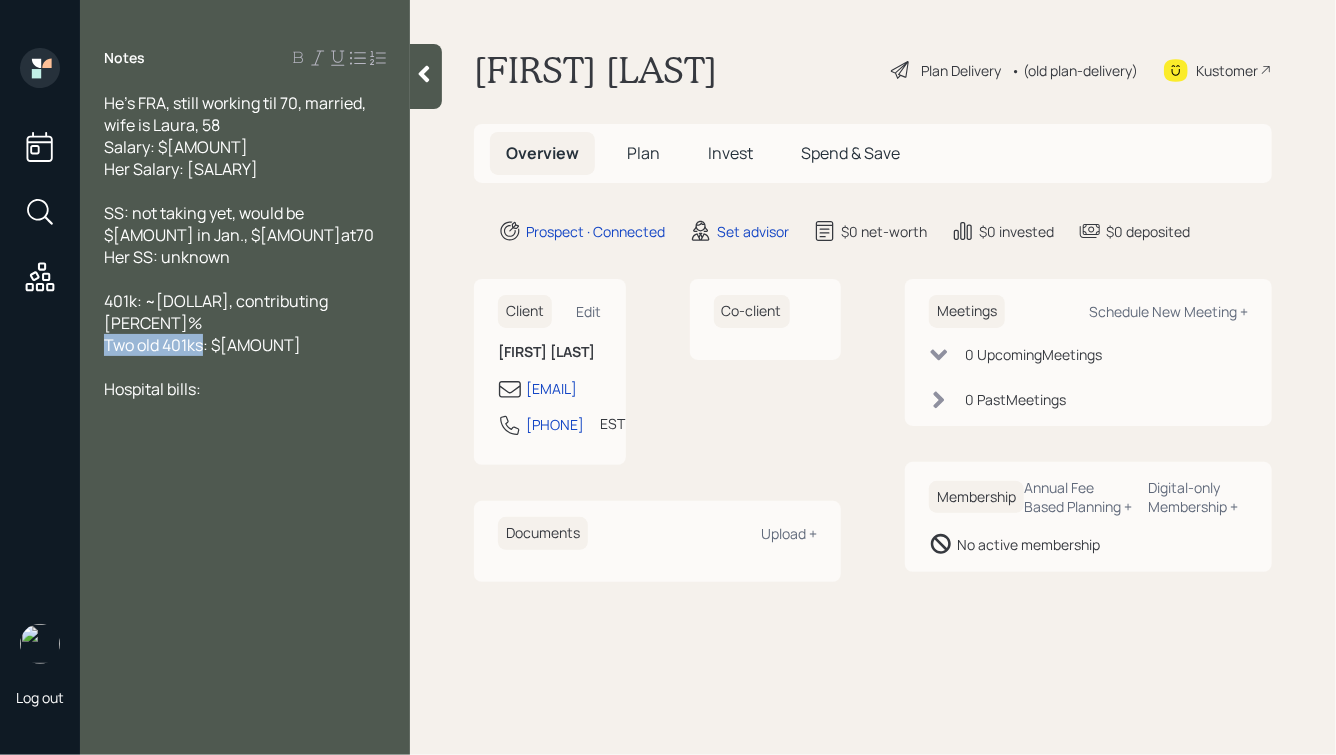 drag, startPoint x: 202, startPoint y: 327, endPoint x: 96, endPoint y: 328, distance: 106.004715 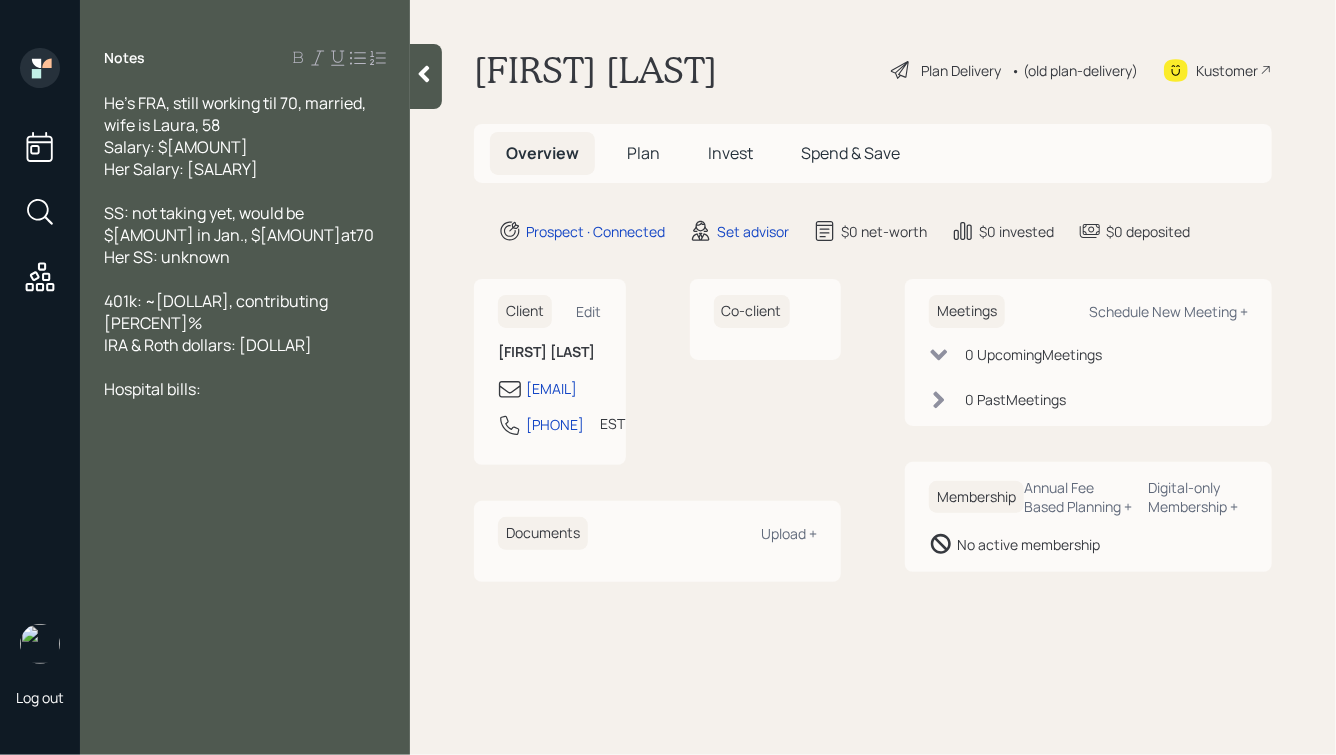 click on "IRA & Roth dollars: [DOLLAR]" at bounding box center [208, 345] 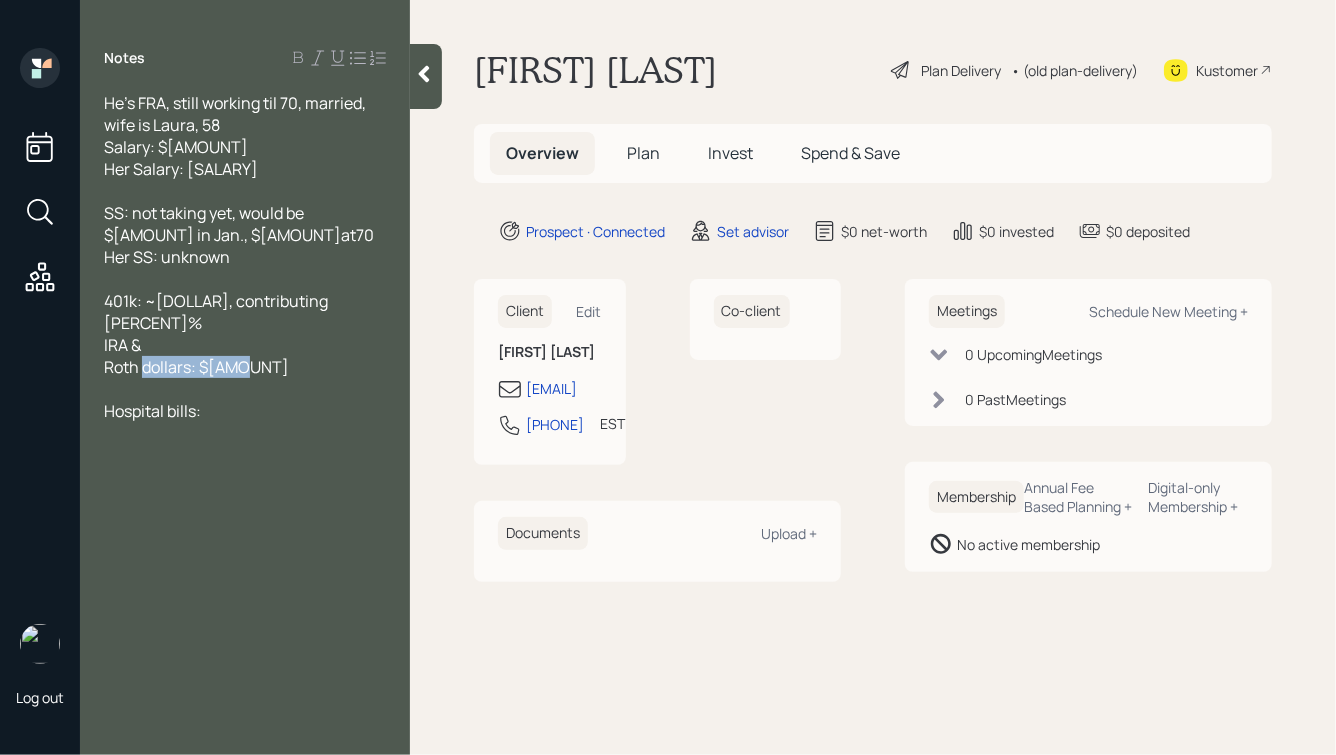 drag, startPoint x: 245, startPoint y: 349, endPoint x: 141, endPoint y: 350, distance: 104.00481 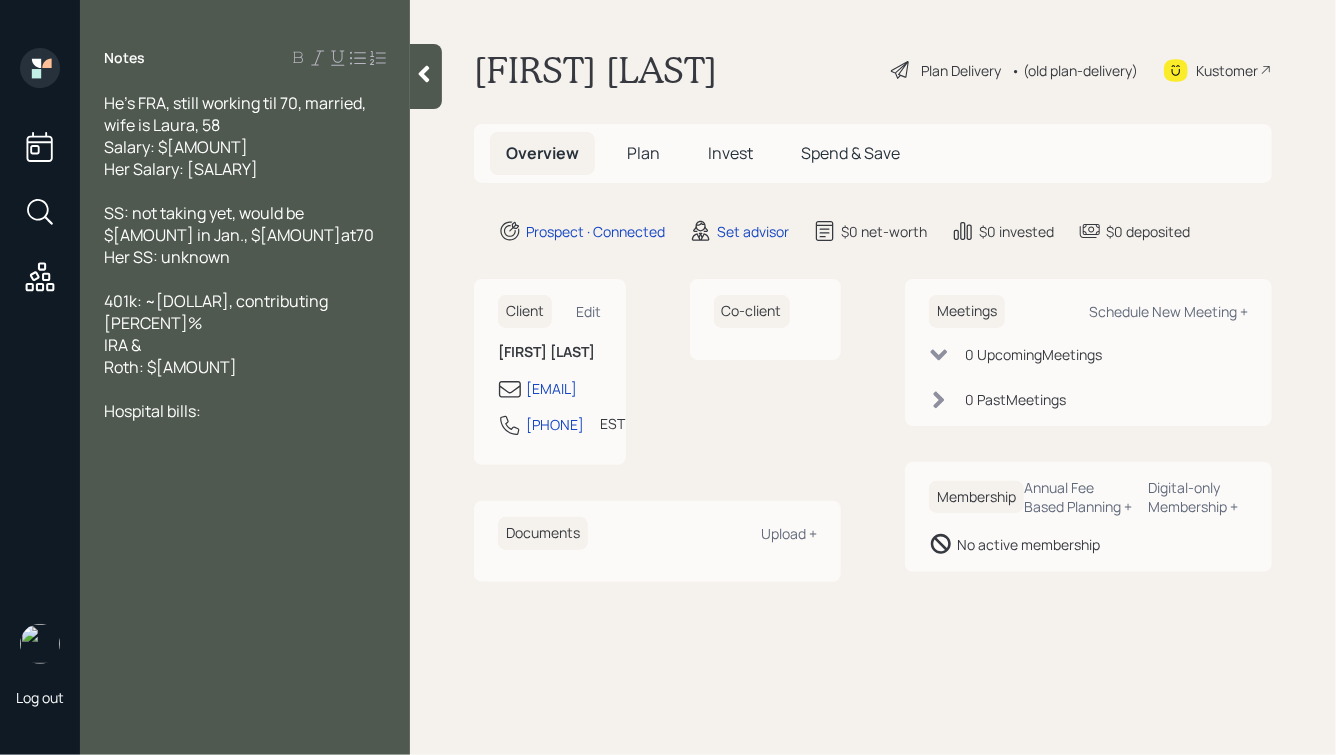 click on "IRA &" at bounding box center (245, 345) 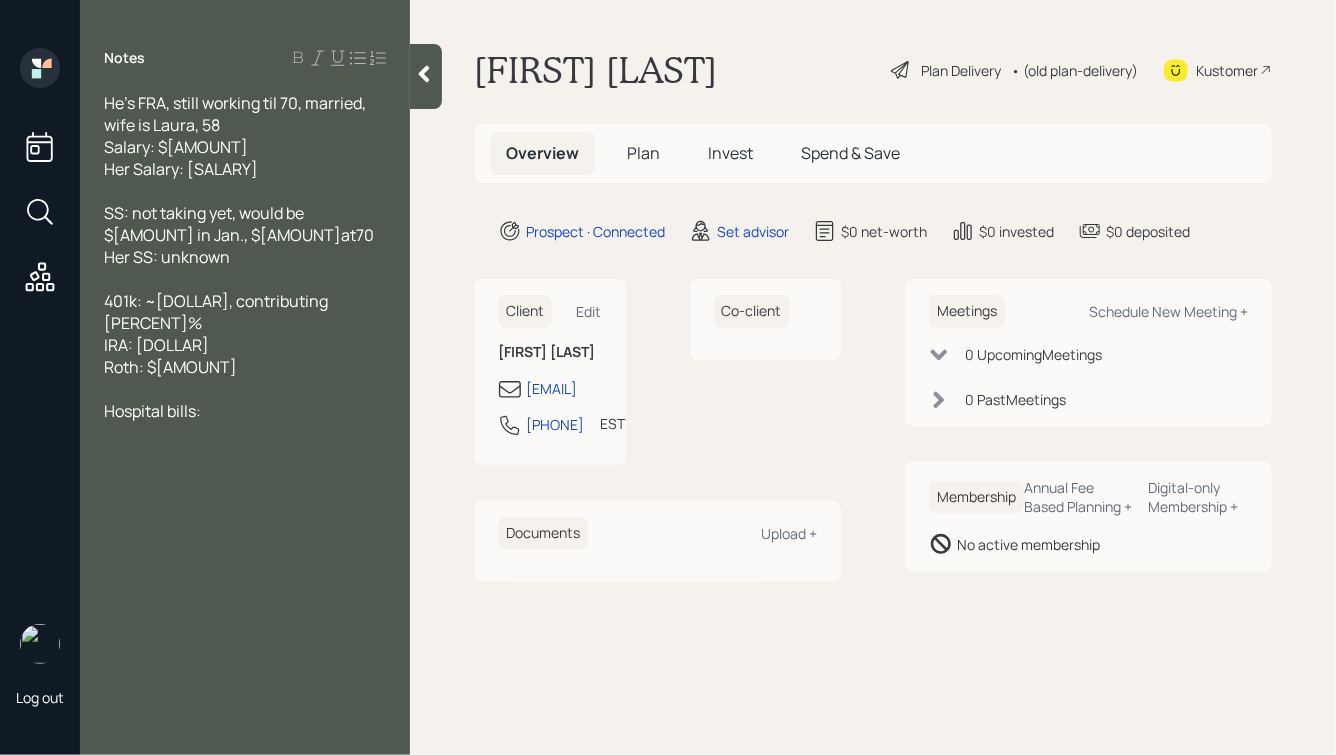 click on "IRA: [DOLLAR]" at bounding box center [156, 345] 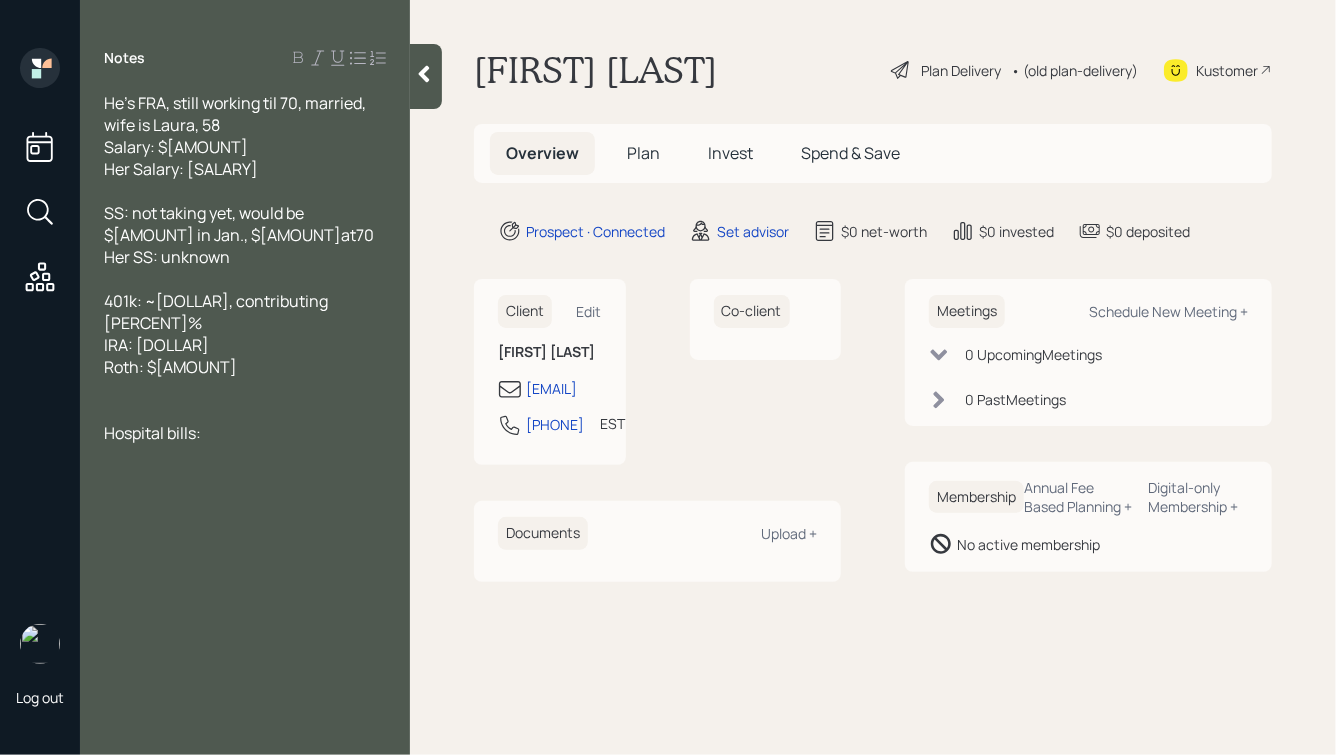 click on "401k: ~[DOLLAR], contributing [PERCENT]%" at bounding box center [245, 312] 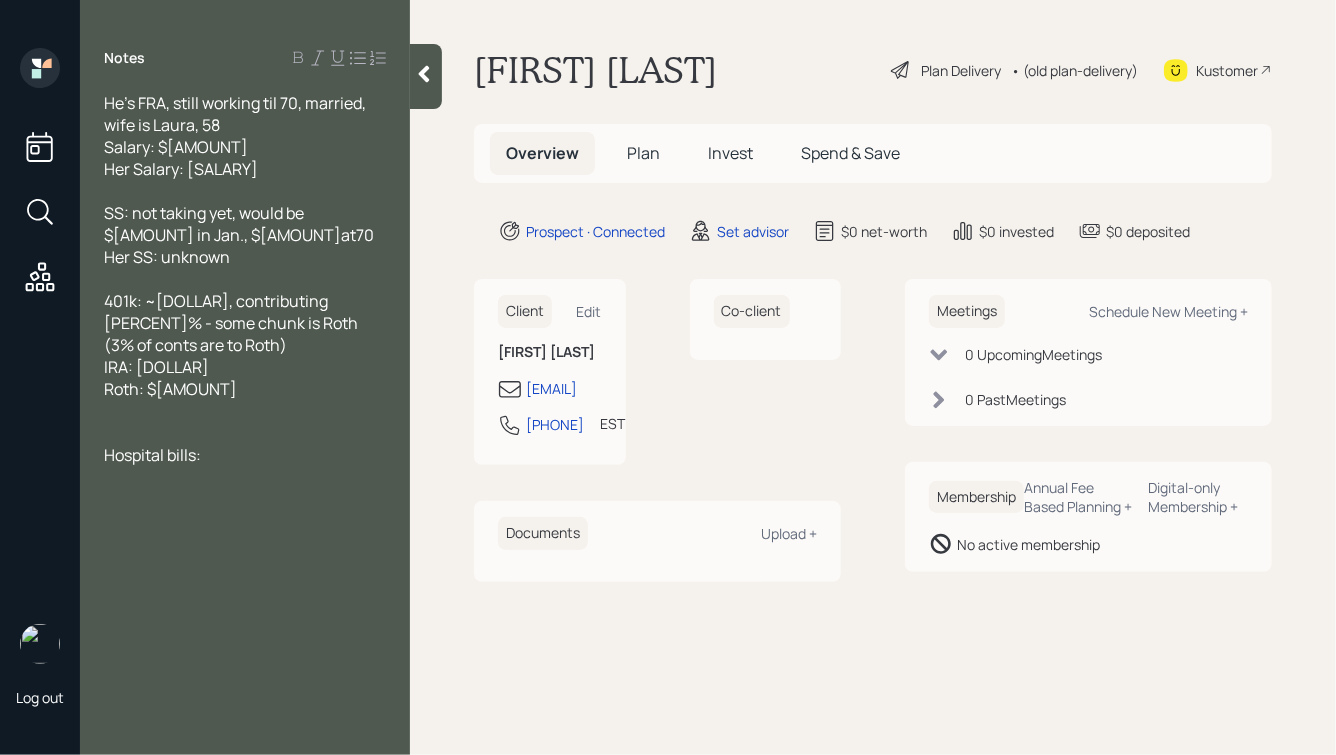 click on "Roth: $[AMOUNT]" at bounding box center [245, 389] 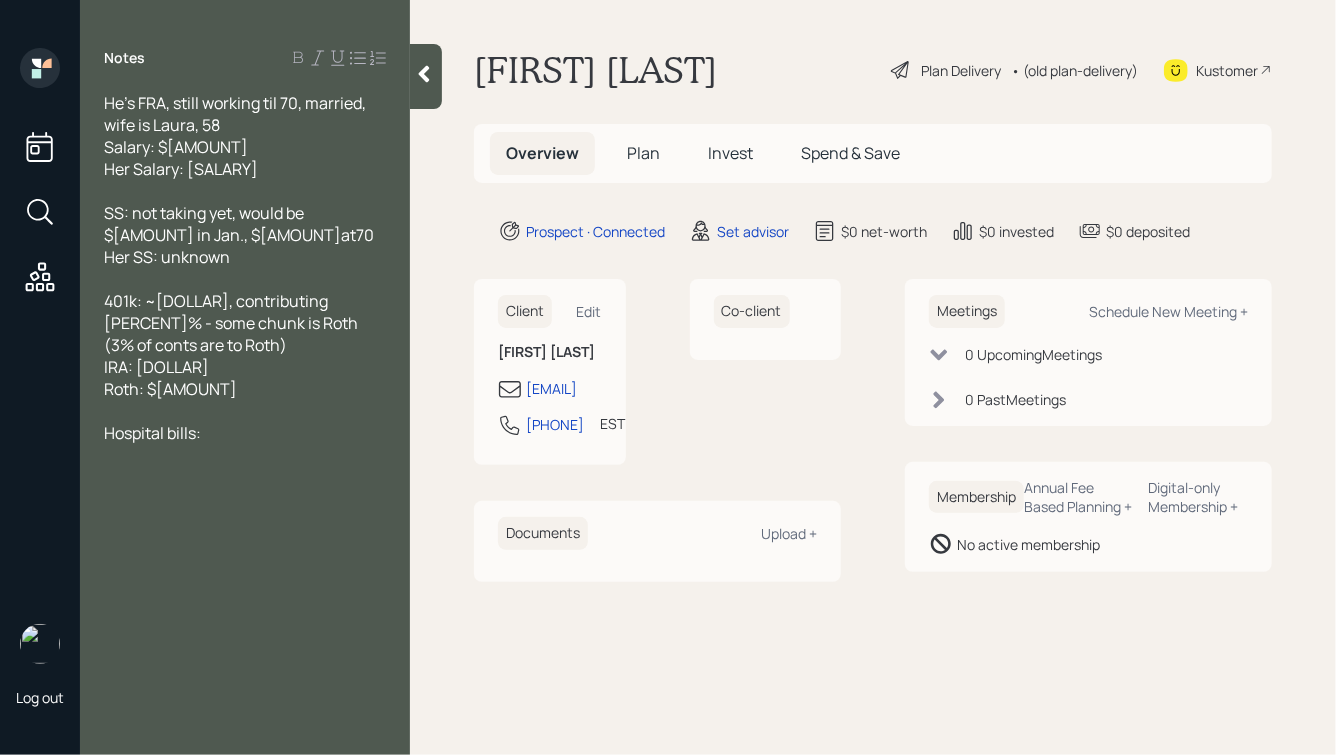 click on "Hospital bills:" at bounding box center (245, 433) 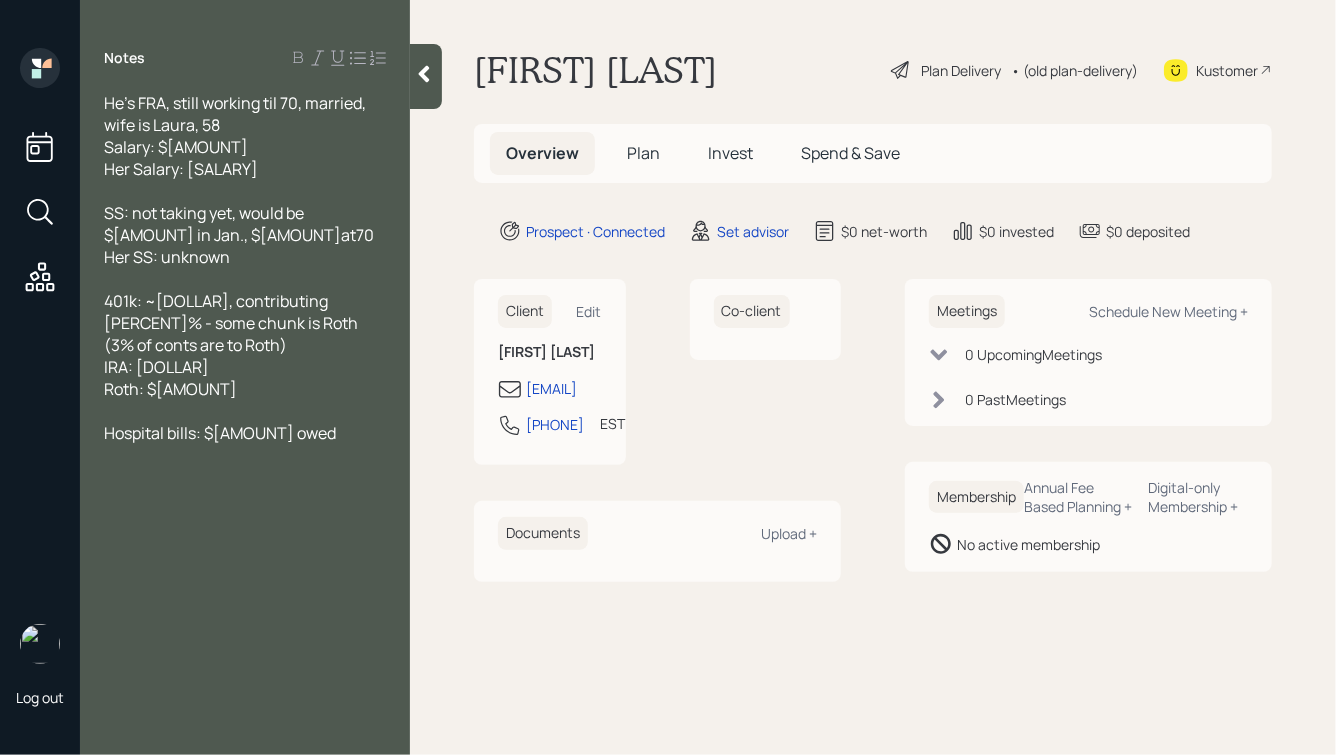 click on "Hospital bills: $[AMOUNT] owed" at bounding box center [220, 433] 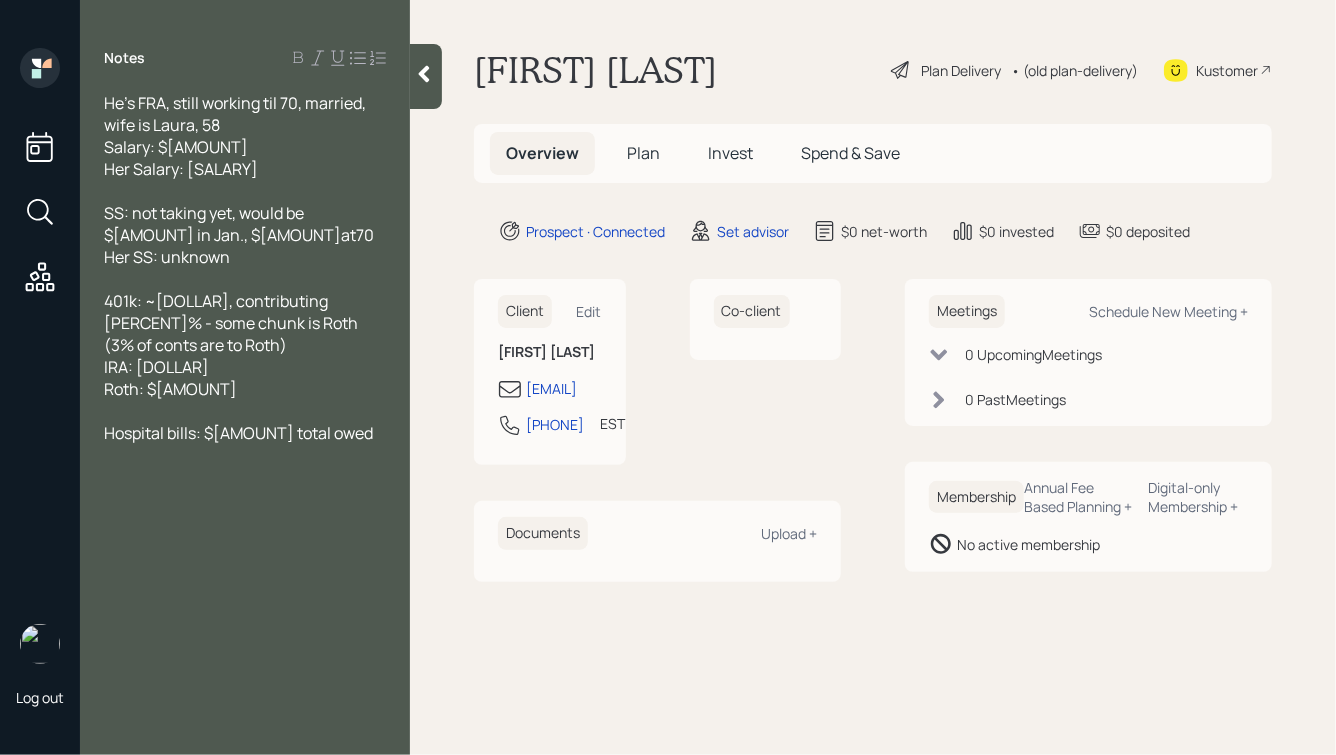 click on "Hospital bills: $[AMOUNT] total owed" at bounding box center (245, 433) 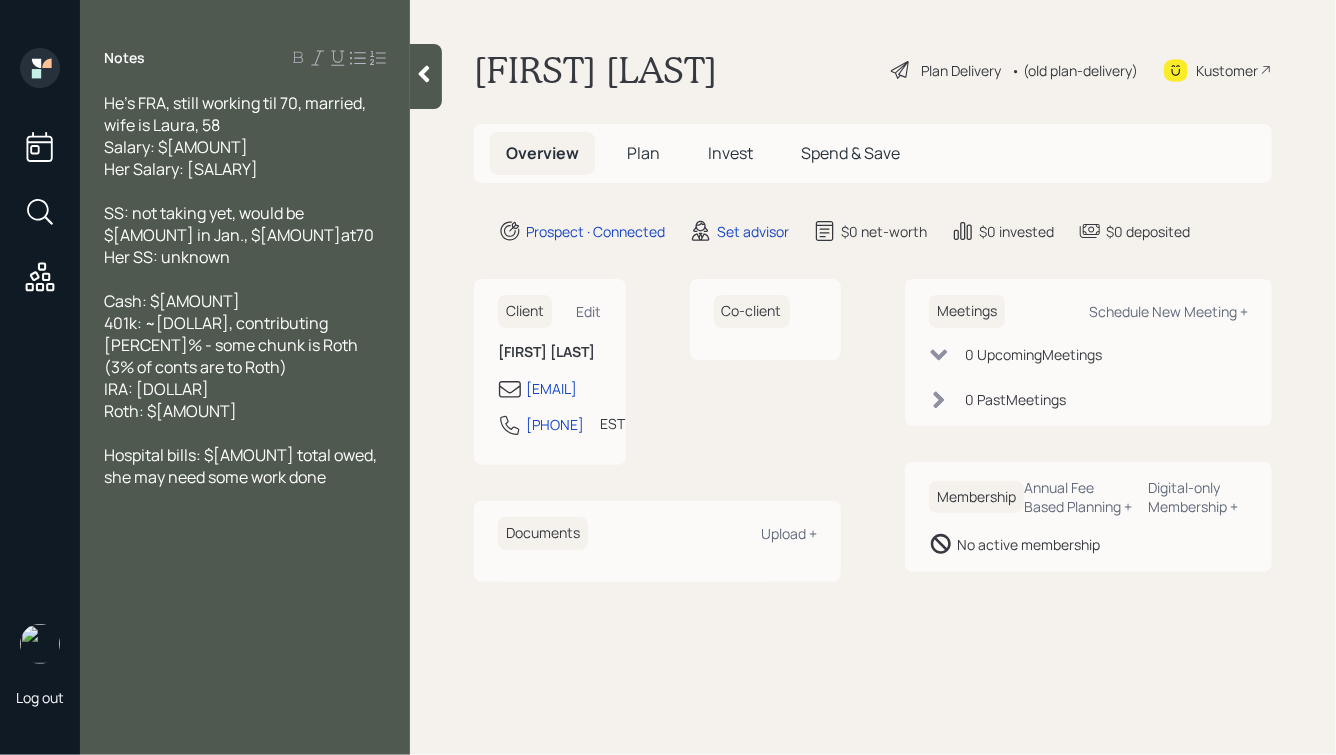 click on "Hospital bills: $[AMOUNT] total owed, she may need some work done" at bounding box center [245, 466] 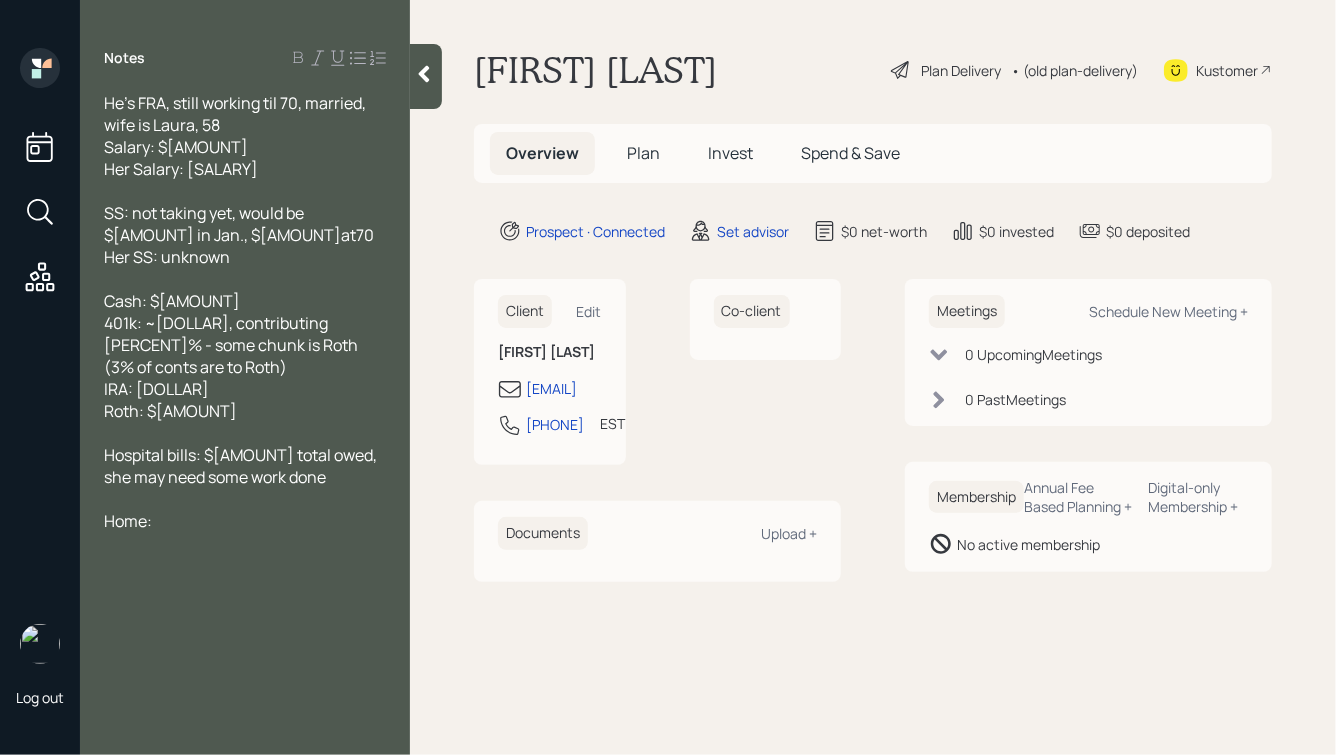 click on "Cash: $[AMOUNT]" at bounding box center [245, 301] 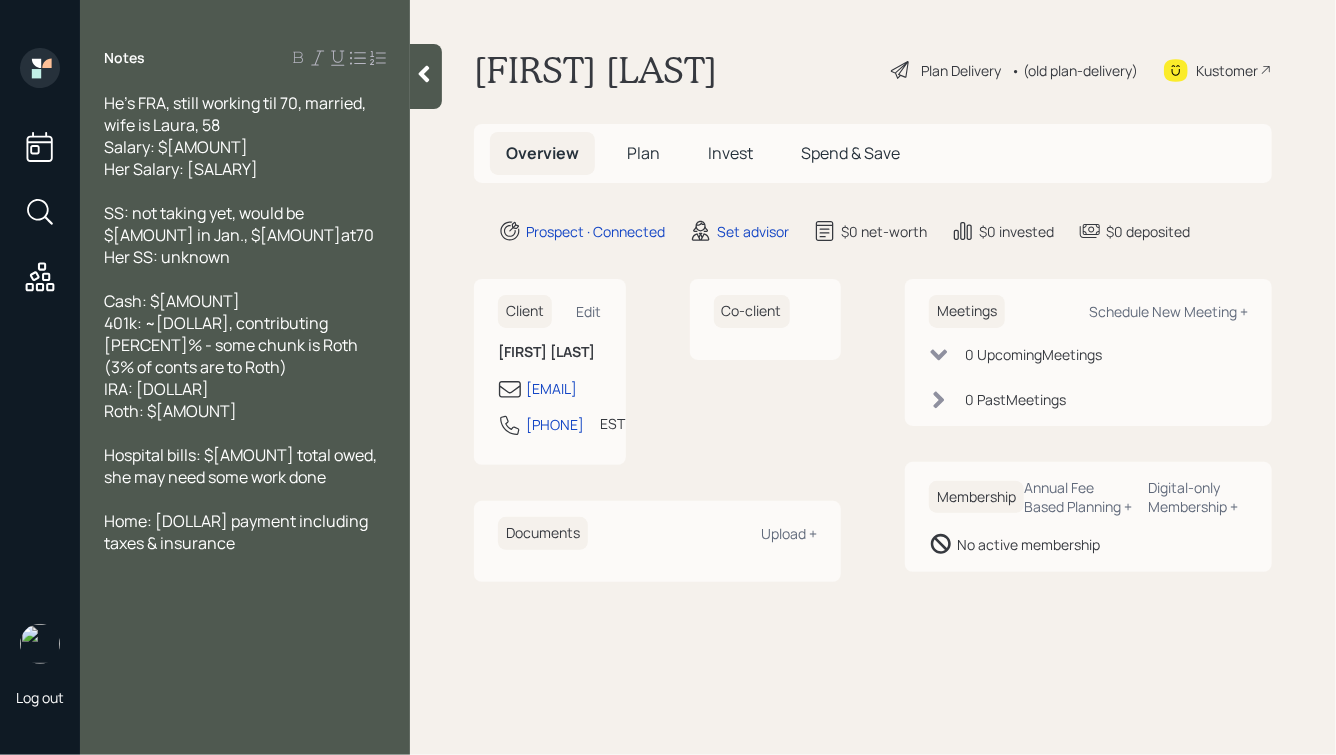 click on "Home: [DOLLAR] payment including taxes & insurance" at bounding box center [237, 532] 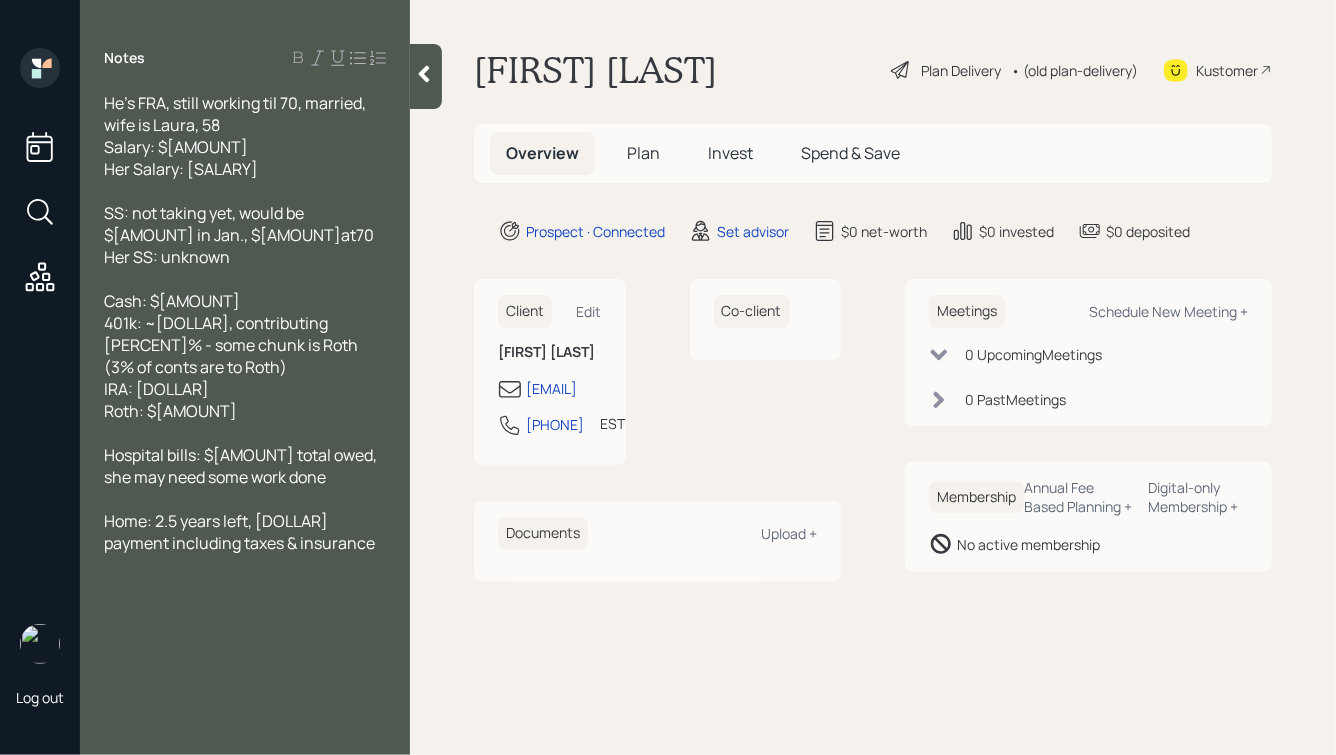 click on "Home: 2.5 years left, [DOLLAR] payment including taxes & insurance" at bounding box center [239, 532] 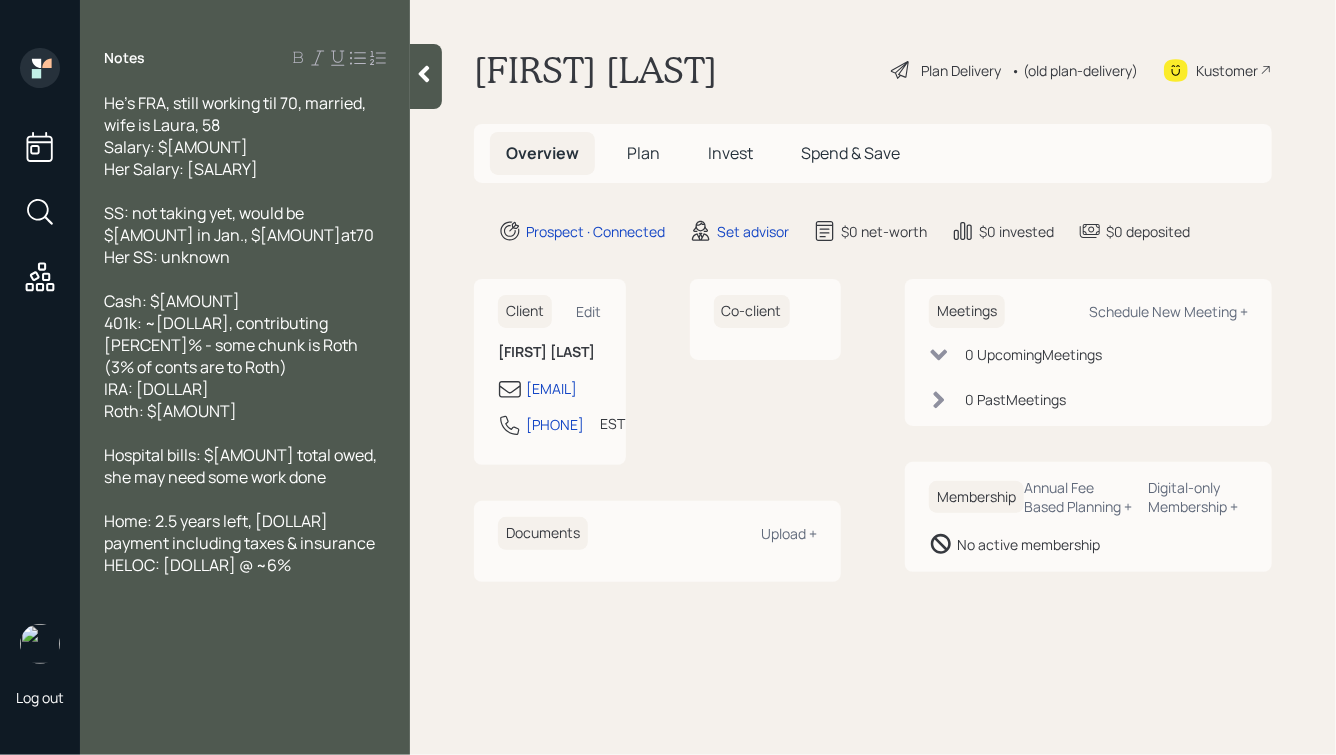 click on "Home: 2.5 years left, [DOLLAR] payment including taxes & insurance" at bounding box center [239, 532] 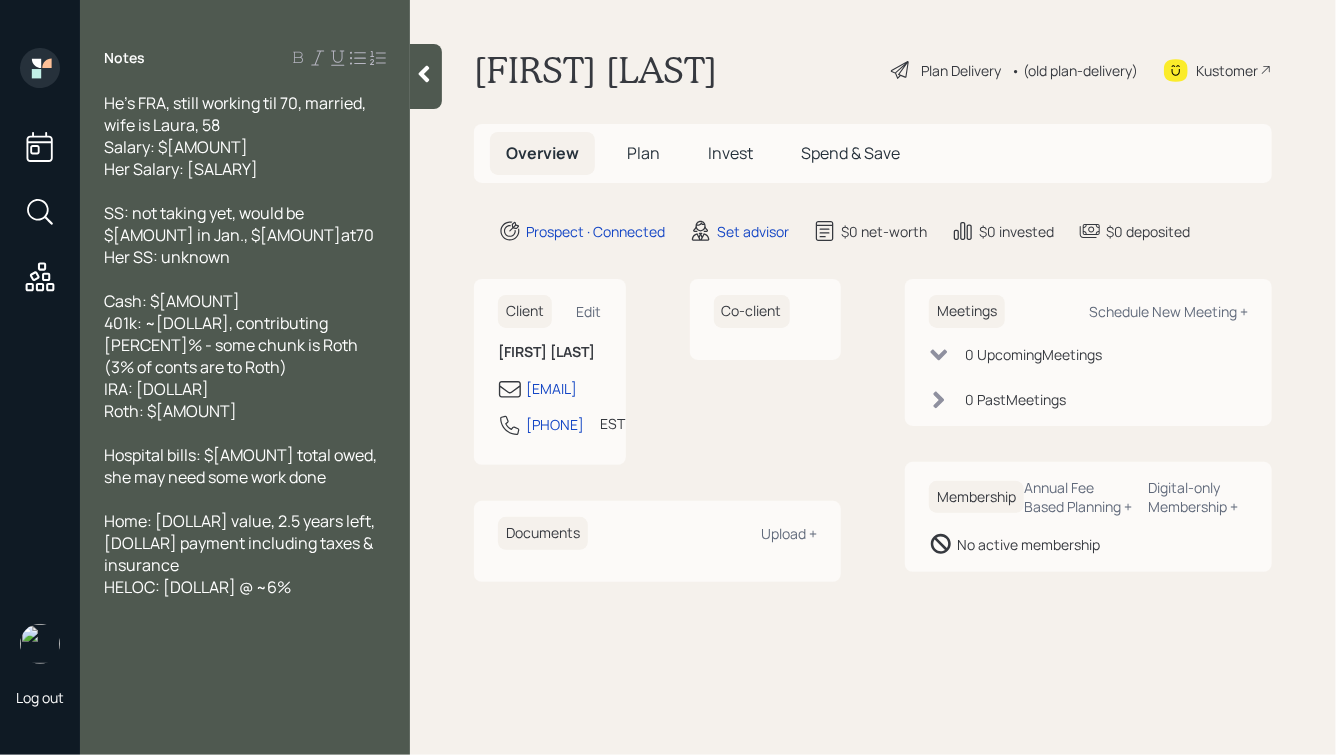 click on "Notes He's FRA, still working til 70, married, wife is [FIRST], [AGE] Salary: [SALARY]  Her Salary: [SALARY]  SS: not taking yet, would be [DOLLAR] in Jan., [DOLLAR] at70 Her SS: unknown Cash: [DOLLAR]  401k: ~[DOLLAR], contributing [PERCENT]% - some chunk is Roth (3% of conts are to Roth) IRA: [DOLLAR]  Roth: [DOLLAR]  Hospital bills: [DOLLAR] total owed, she may need some work done  Home: [DOLLAR] value, 2.5 years left, [DOLLAR] payment including taxes & insurance  HELOC: [DOLLAR] @ ~6%" at bounding box center [245, 389] 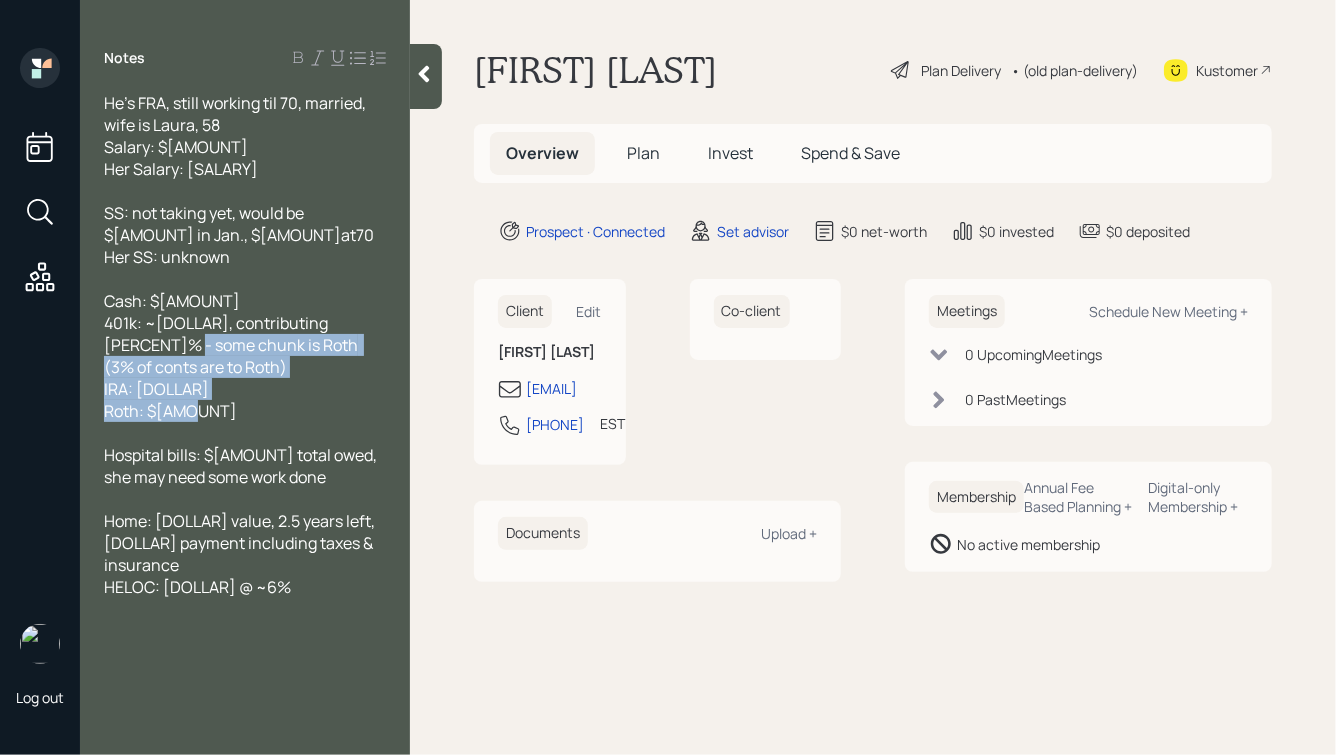 drag, startPoint x: 249, startPoint y: 413, endPoint x: 127, endPoint y: 343, distance: 140.65561 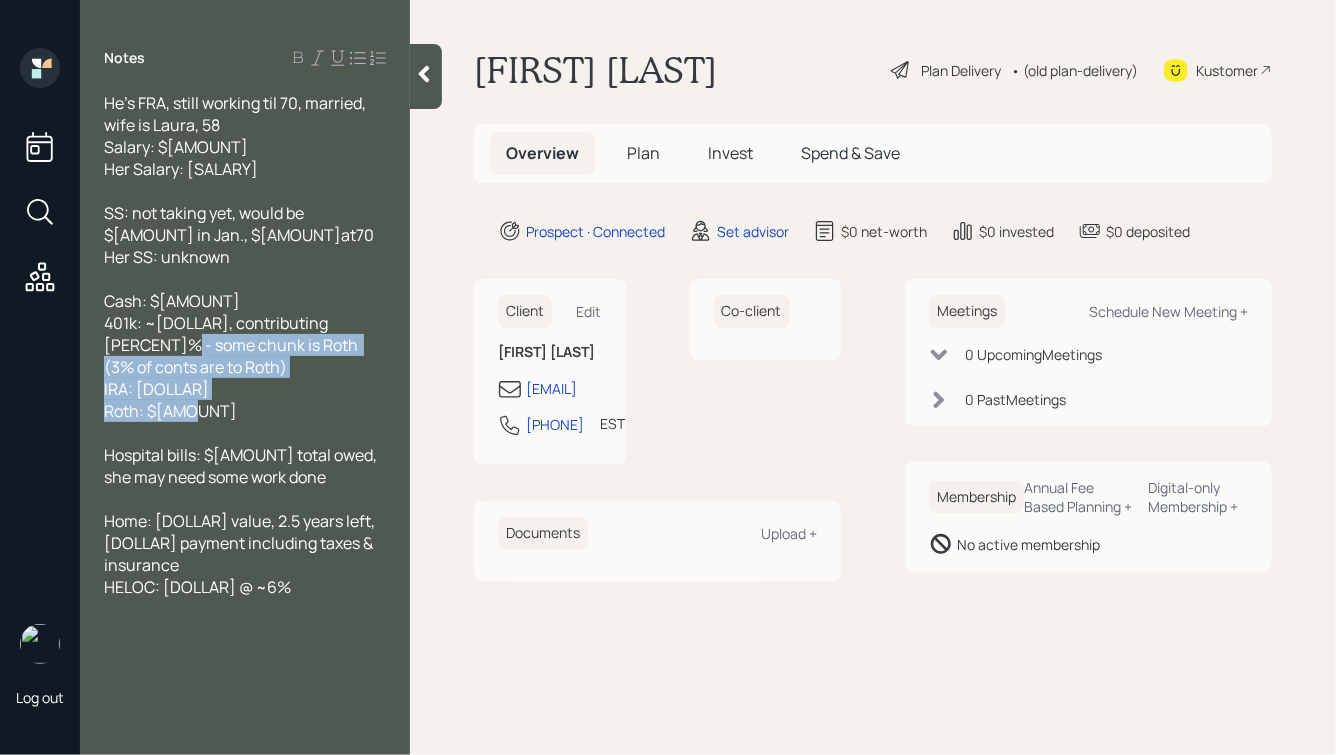 click on "401k: ~[DOLLAR], contributing [PERCENT]% - some chunk is Roth (3% of conts are to Roth)" at bounding box center (245, 345) 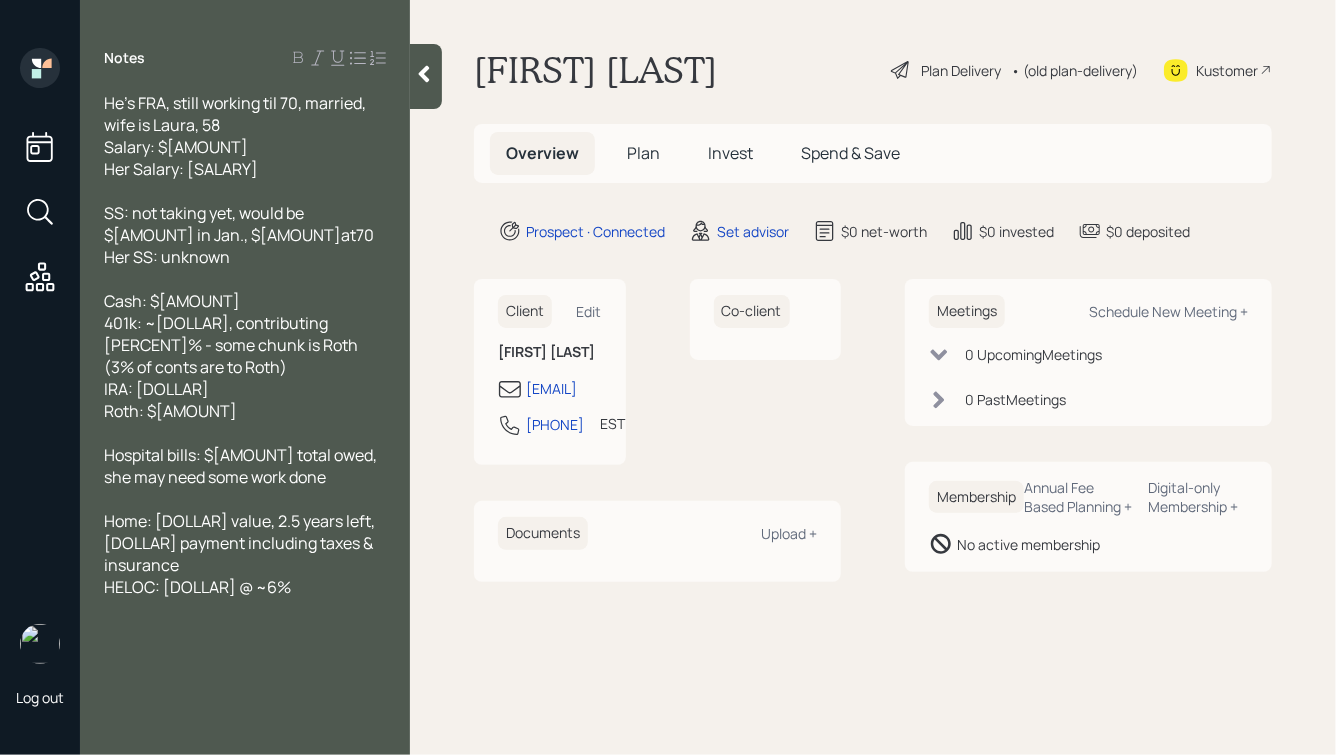 click on "Her Salary: [SALARY]" at bounding box center (181, 169) 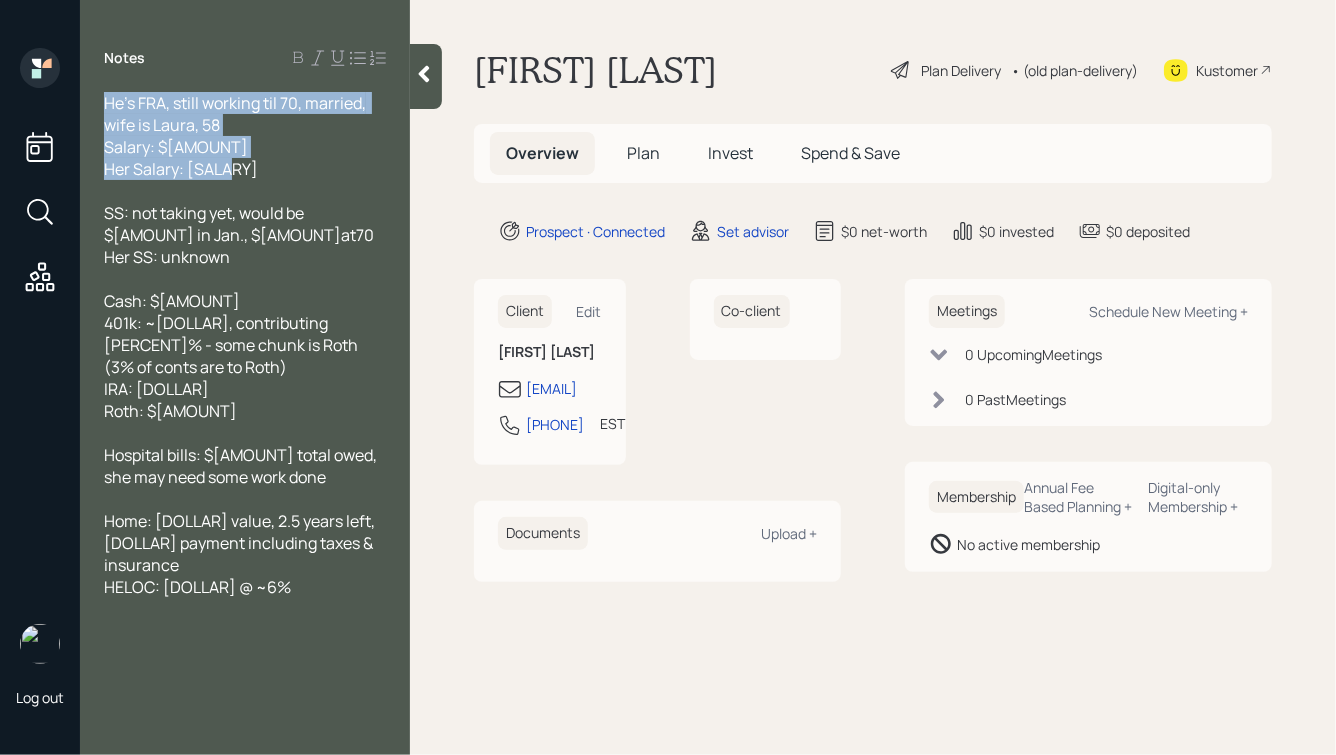 drag, startPoint x: 268, startPoint y: 164, endPoint x: 101, endPoint y: 100, distance: 178.8435 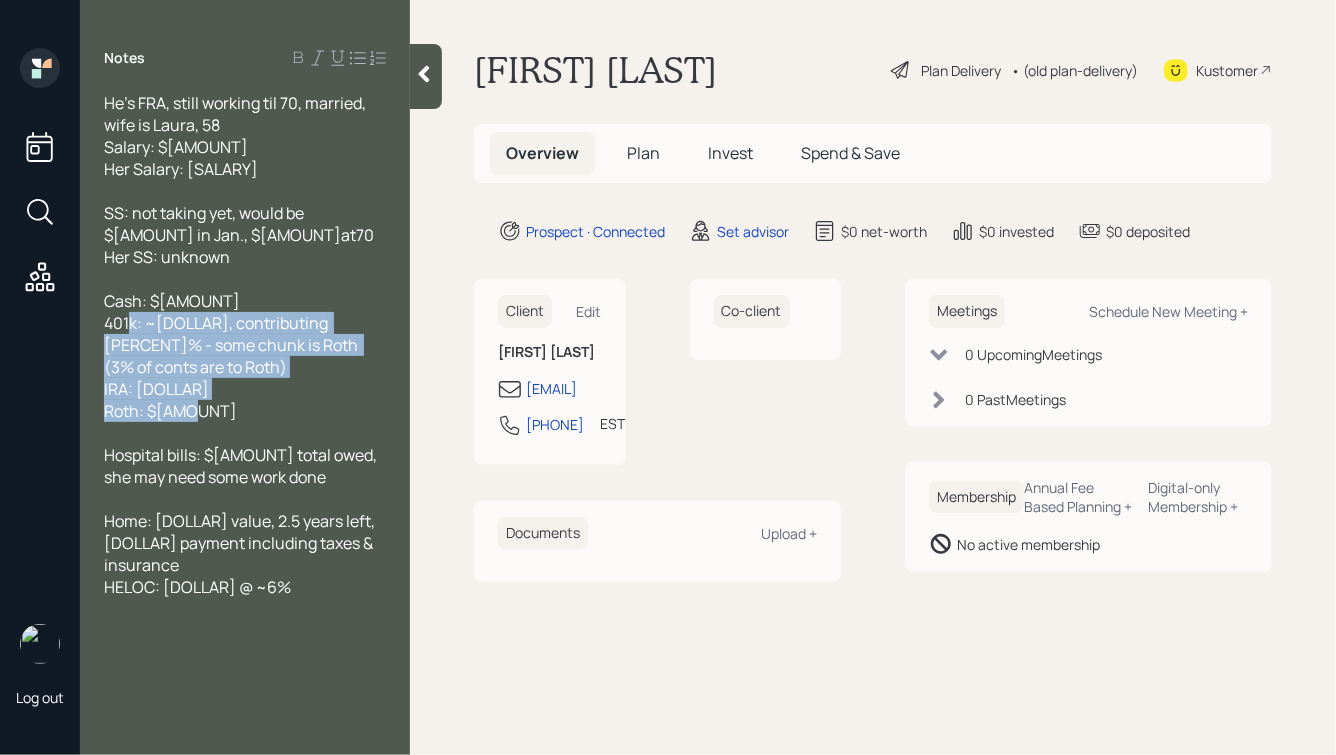 drag, startPoint x: 217, startPoint y: 419, endPoint x: 96, endPoint y: 286, distance: 179.80545 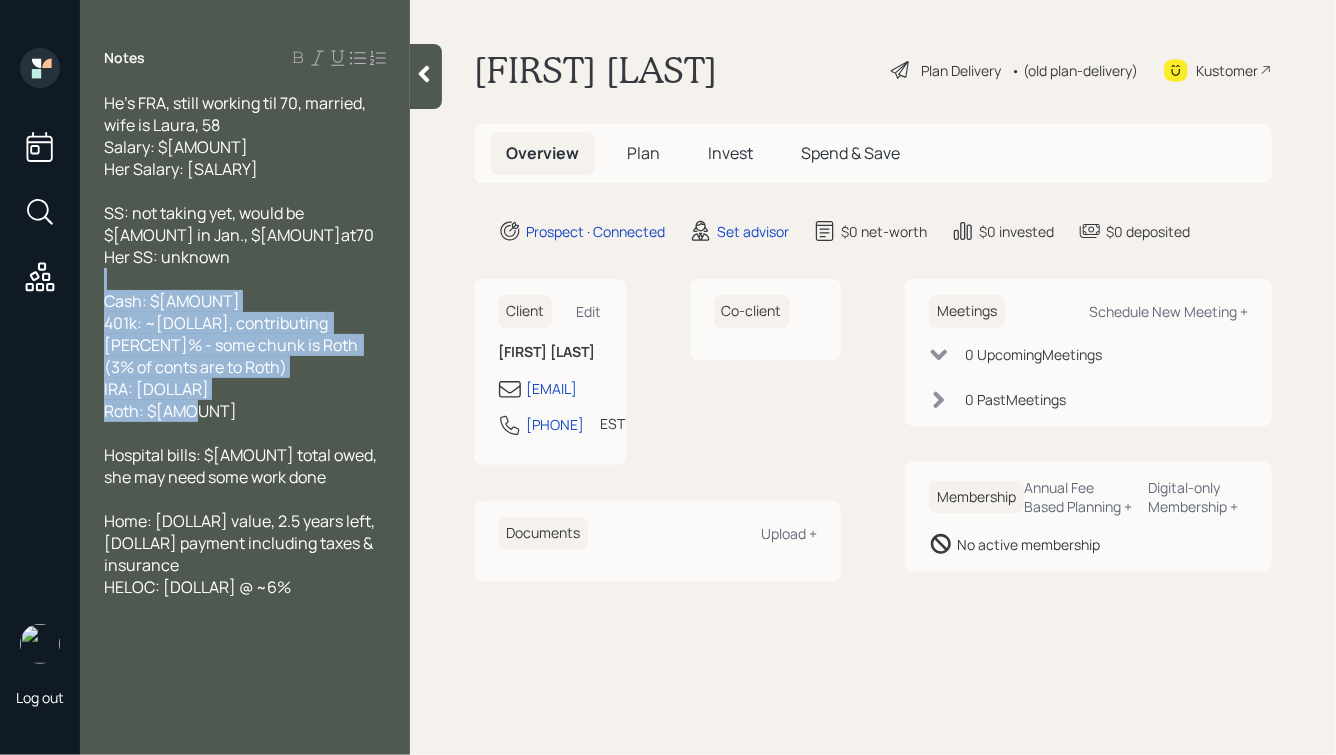 click on "IRA: [DOLLAR]" at bounding box center [245, 389] 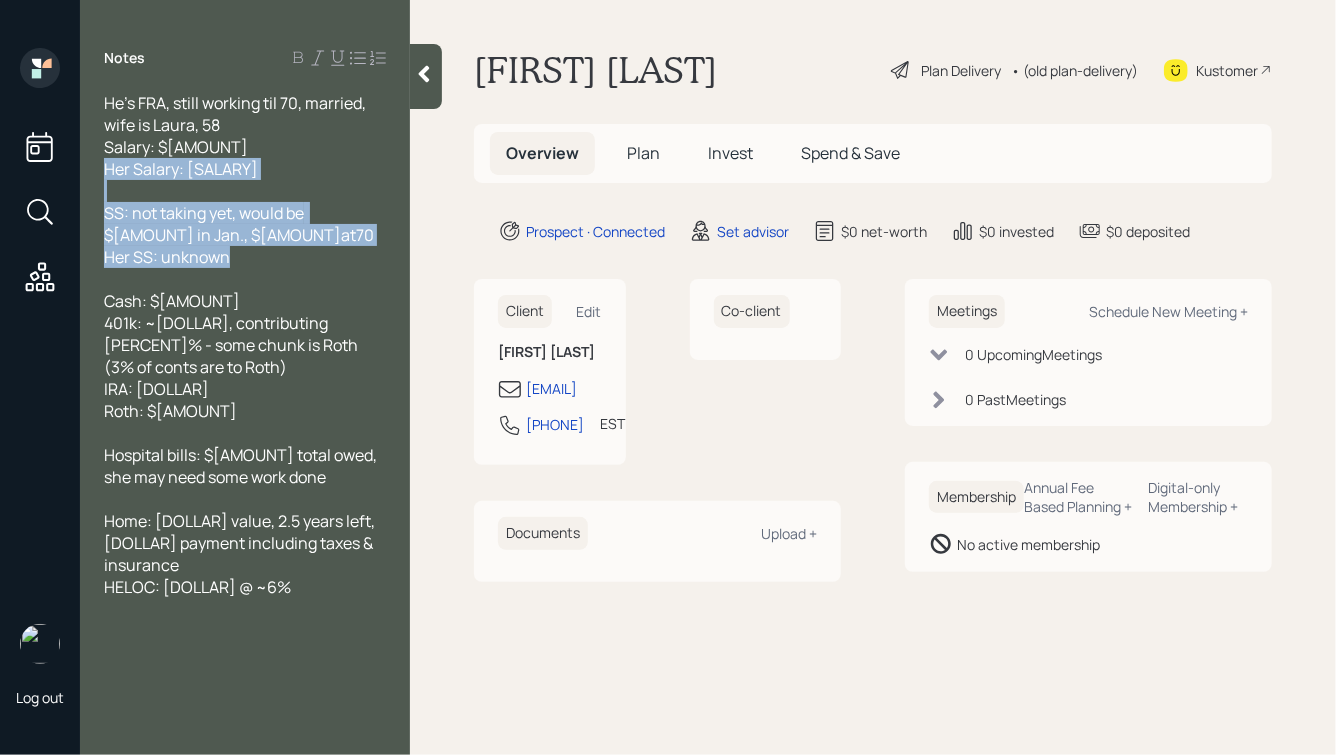 drag, startPoint x: 249, startPoint y: 262, endPoint x: 76, endPoint y: 144, distance: 209.41107 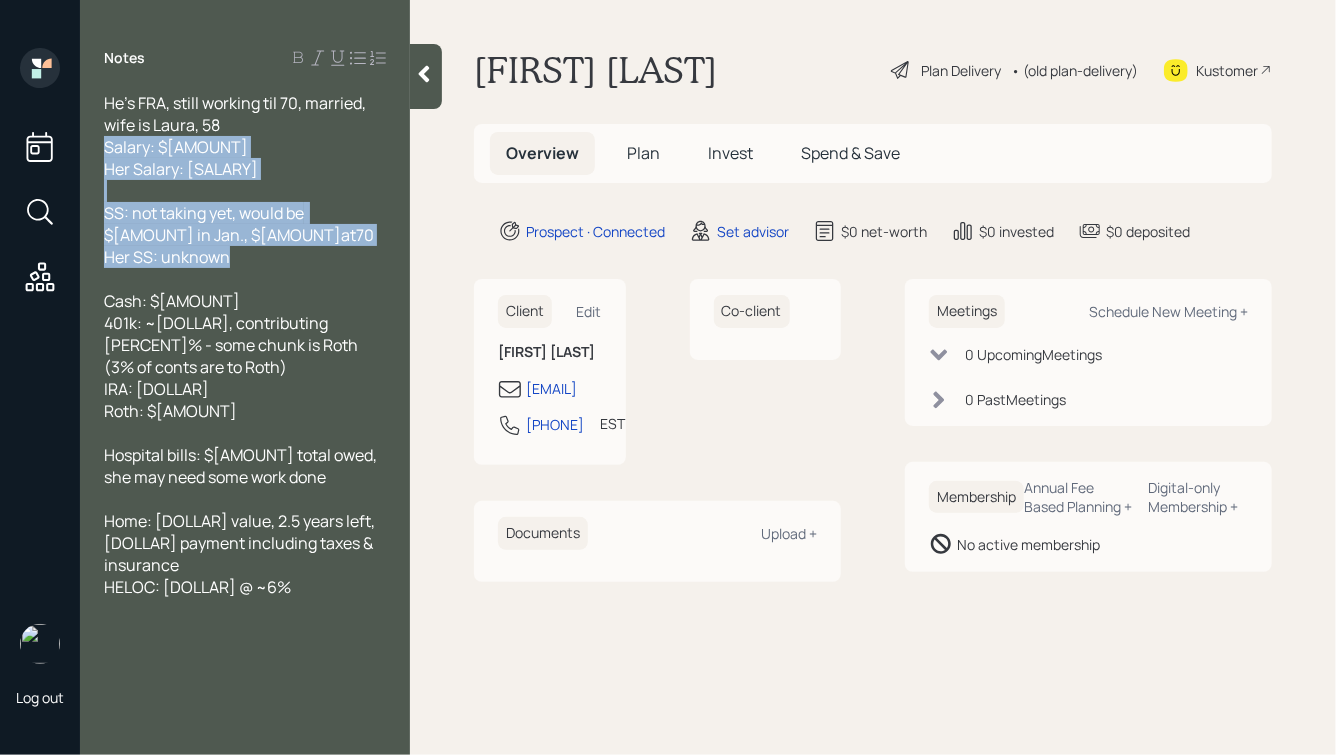 click on "SS: not taking yet, would be $[AMOUNT] in Jan., $[AMOUNT]at70" at bounding box center (239, 224) 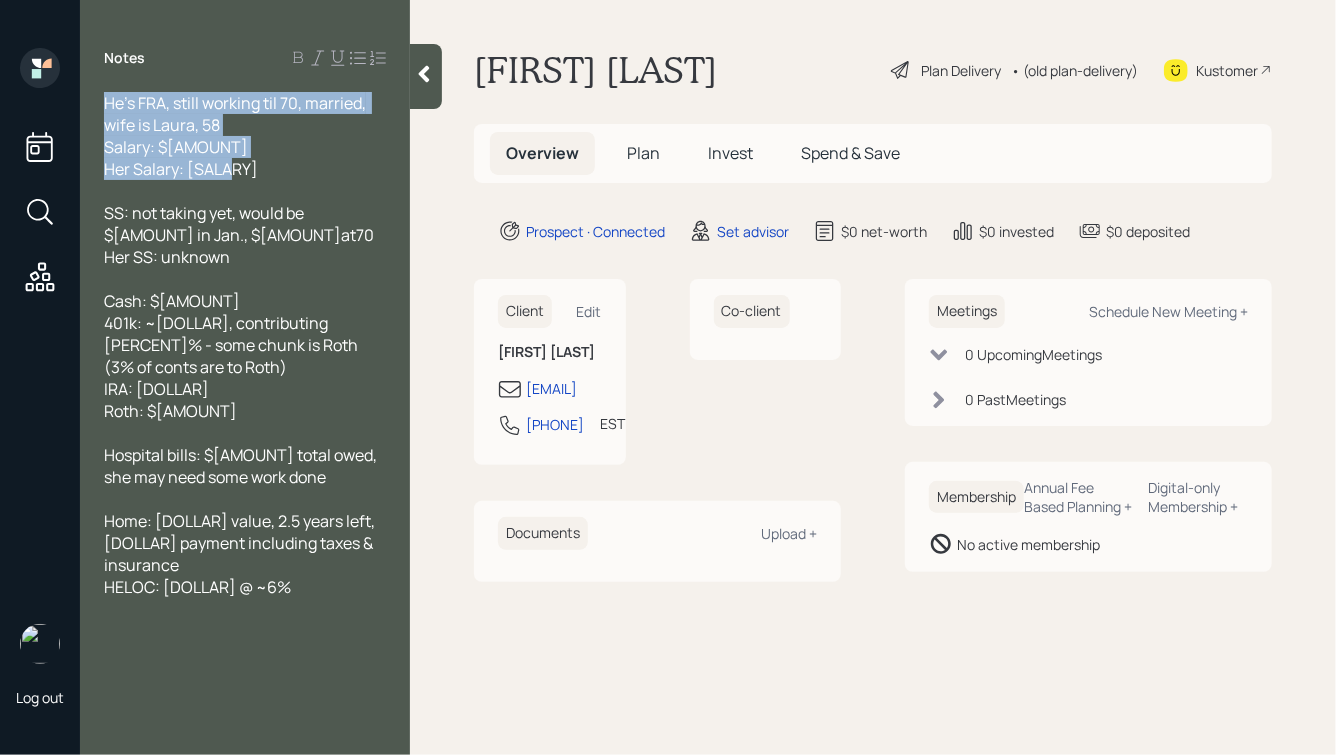 drag, startPoint x: 244, startPoint y: 174, endPoint x: 73, endPoint y: 64, distance: 203.32486 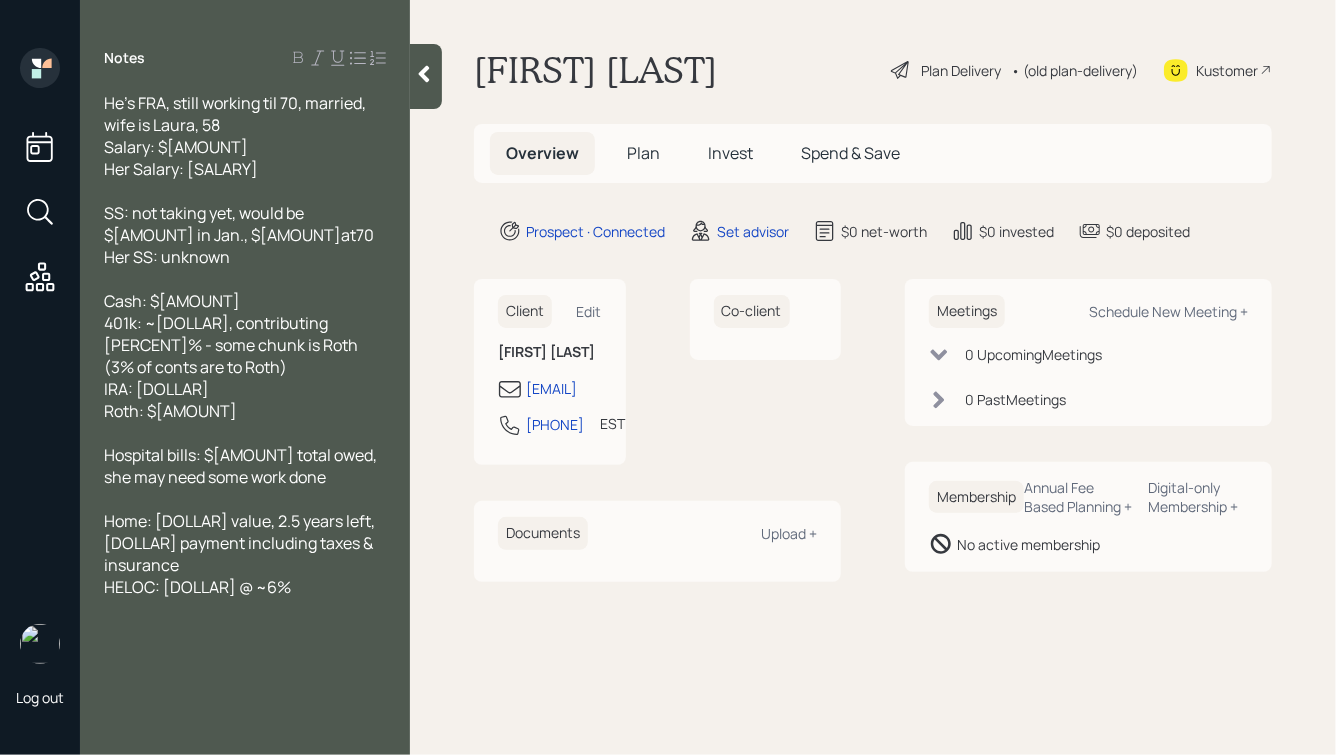 click 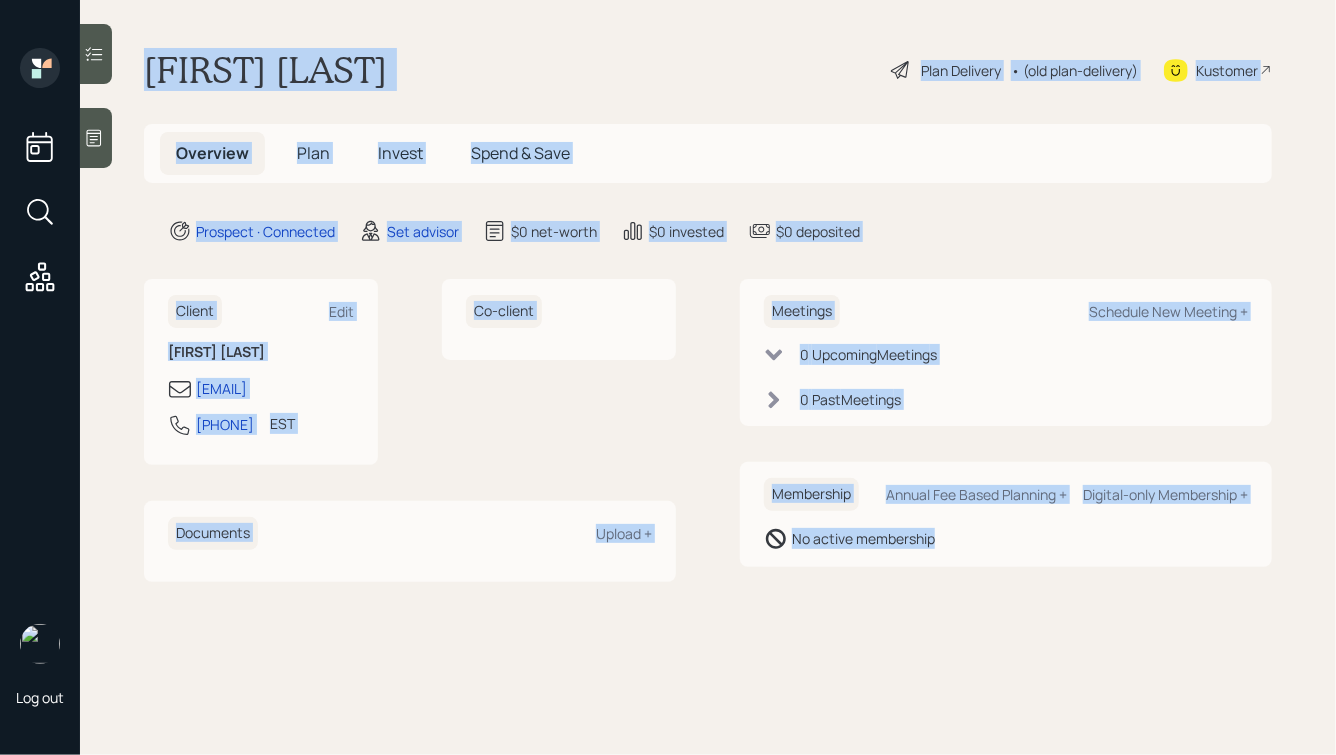 drag, startPoint x: 147, startPoint y: 68, endPoint x: 808, endPoint y: 616, distance: 858.6181 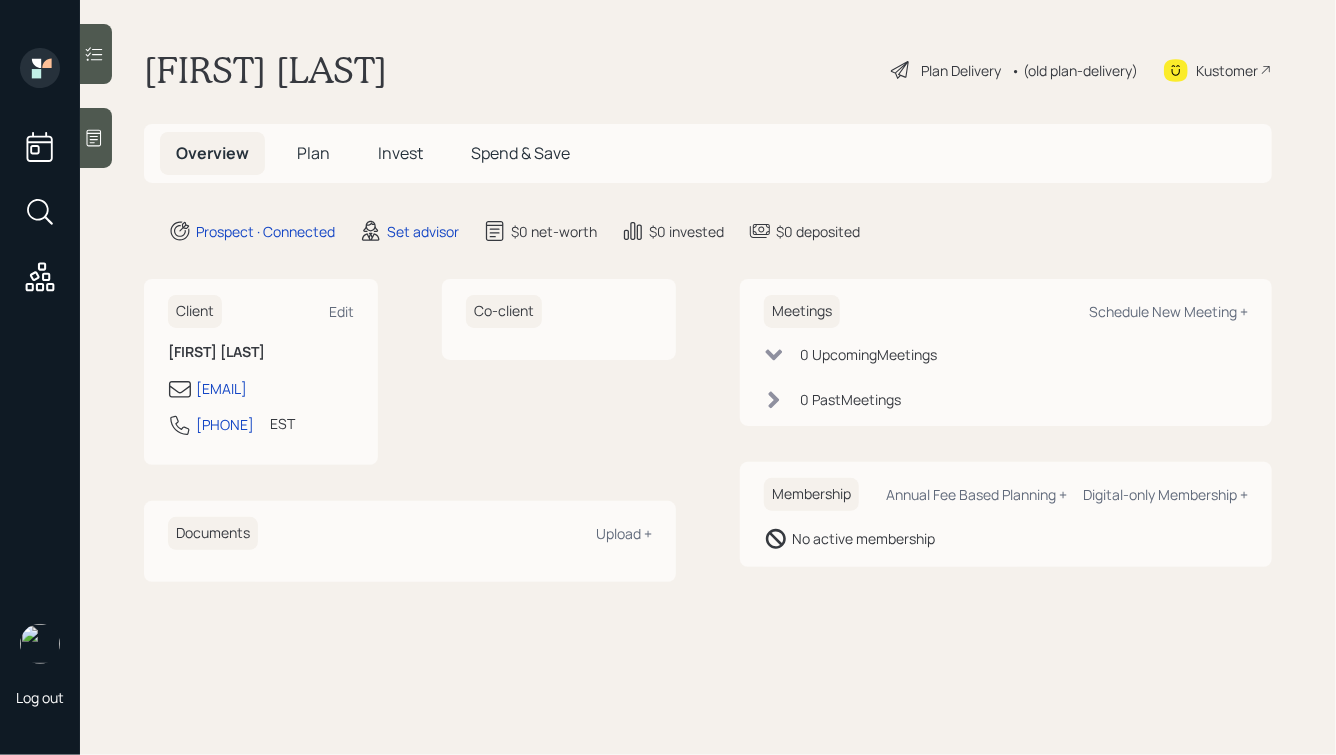 click 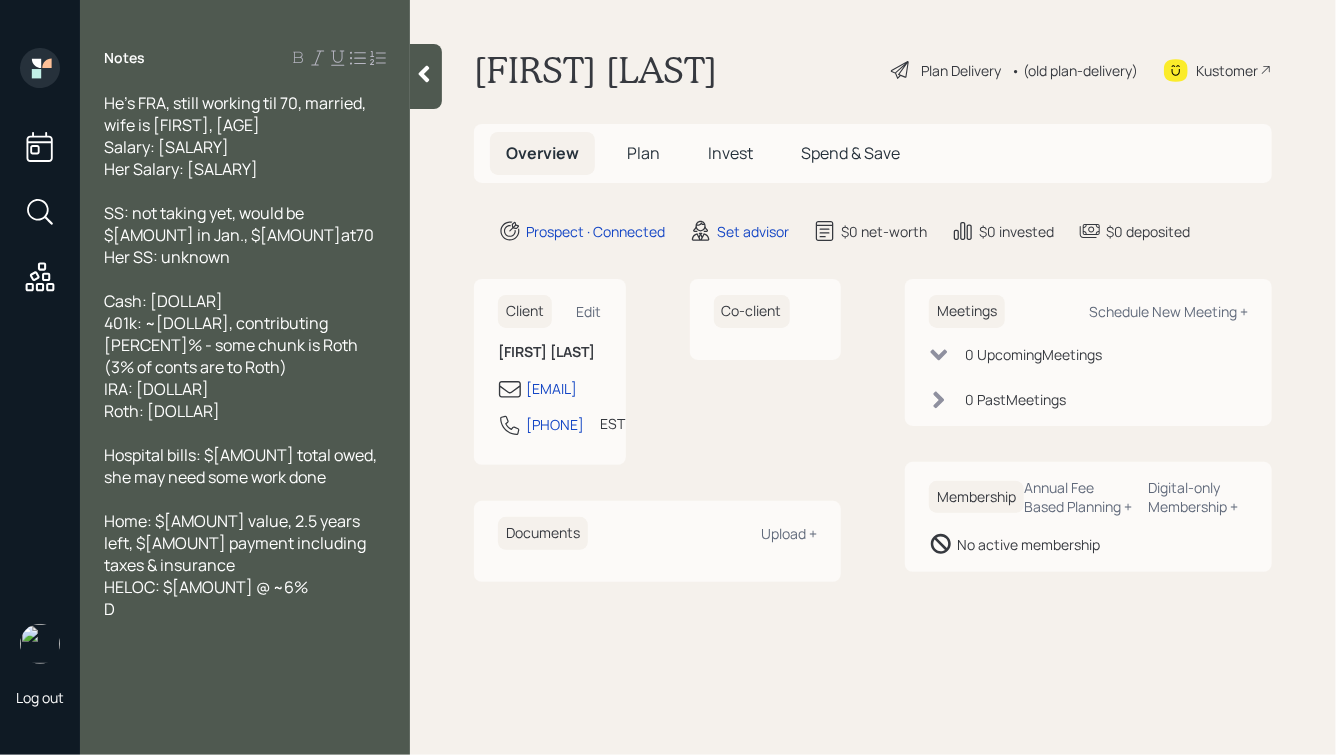 type 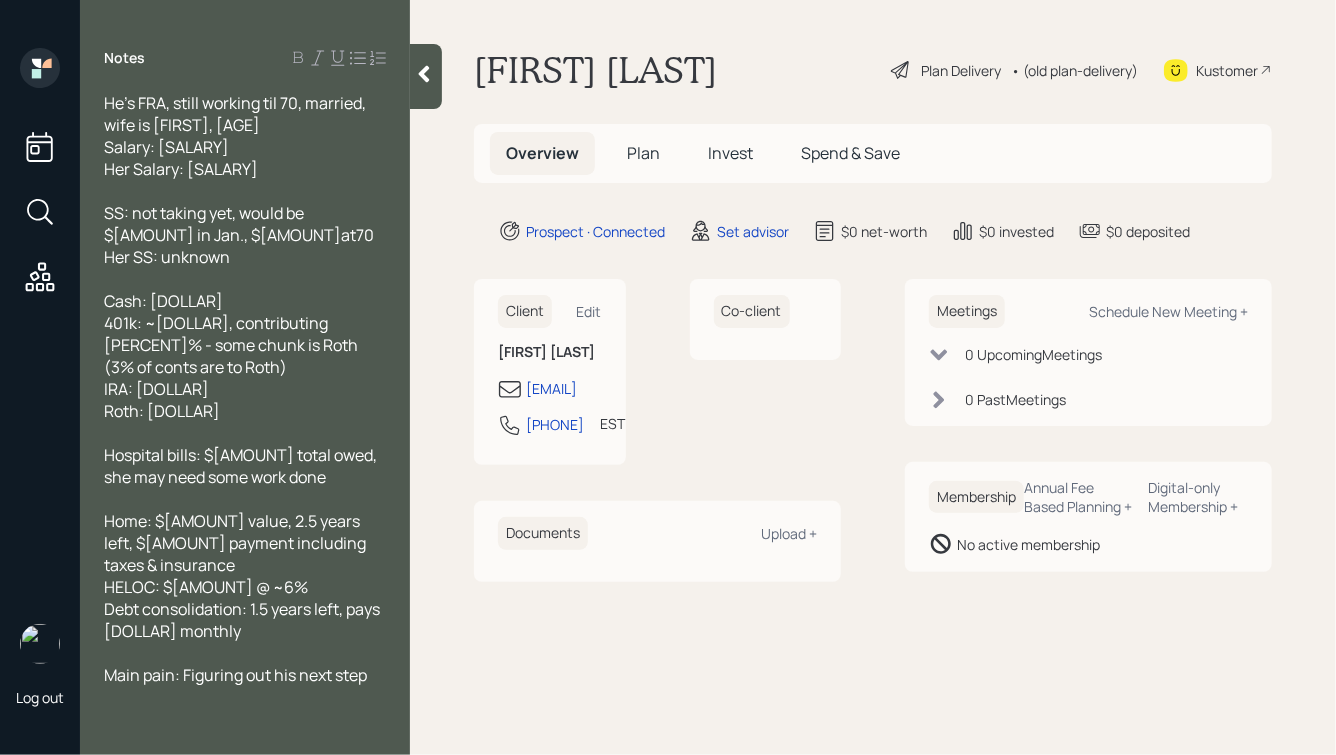 click at bounding box center [426, 76] 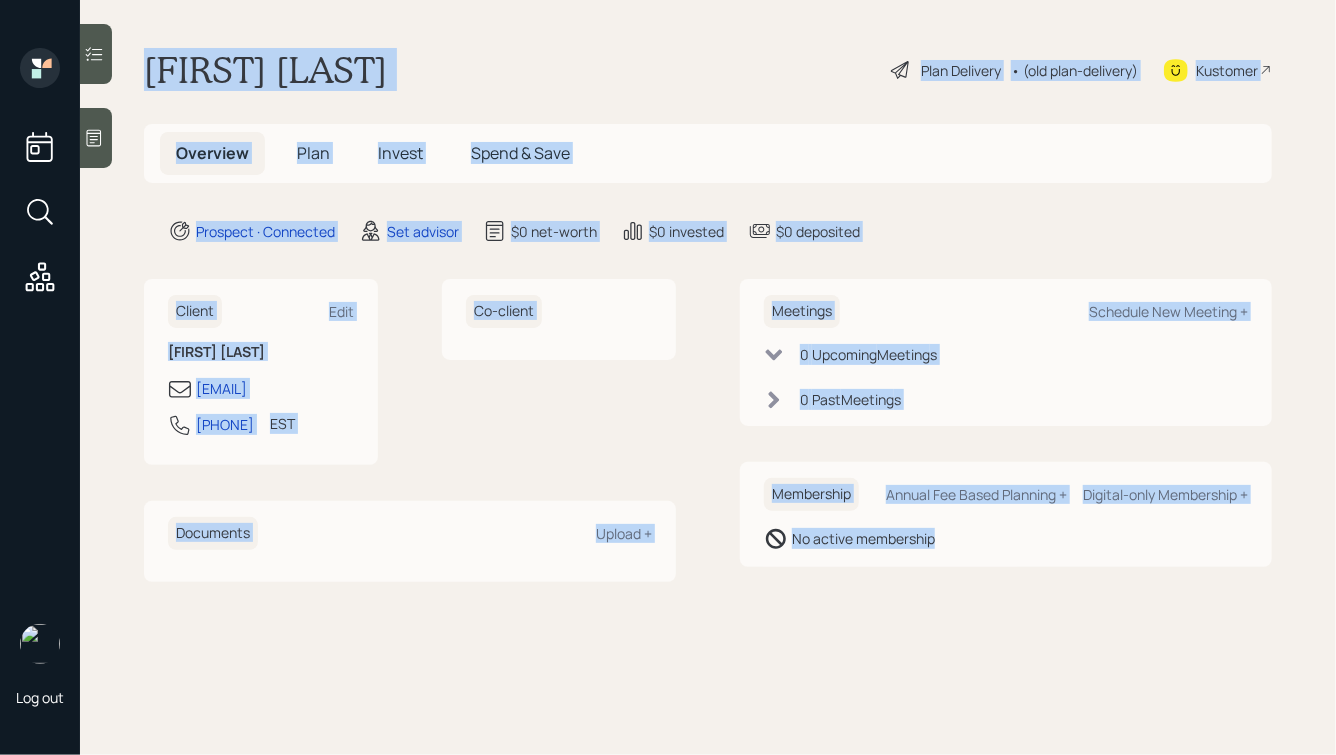 drag, startPoint x: 146, startPoint y: 58, endPoint x: 864, endPoint y: 592, distance: 894.80725 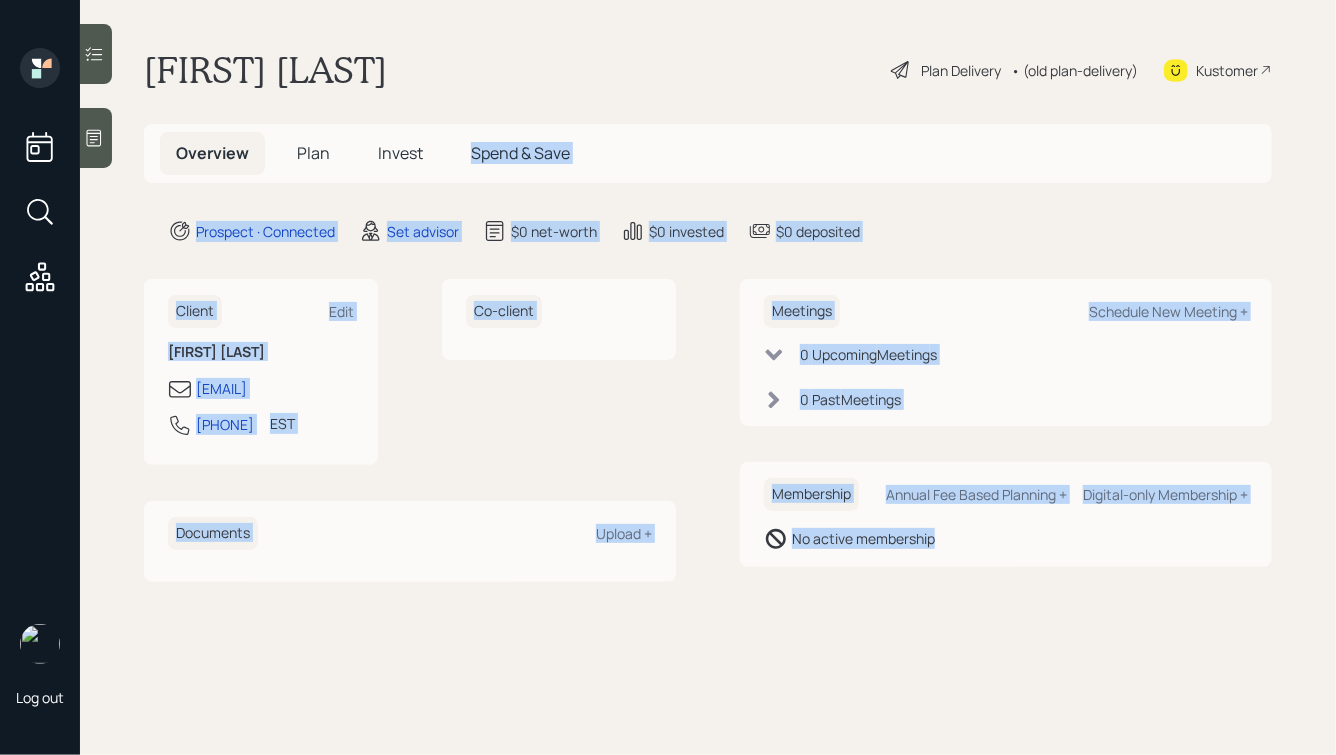 drag, startPoint x: 983, startPoint y: 591, endPoint x: 478, endPoint y: 44, distance: 744.46893 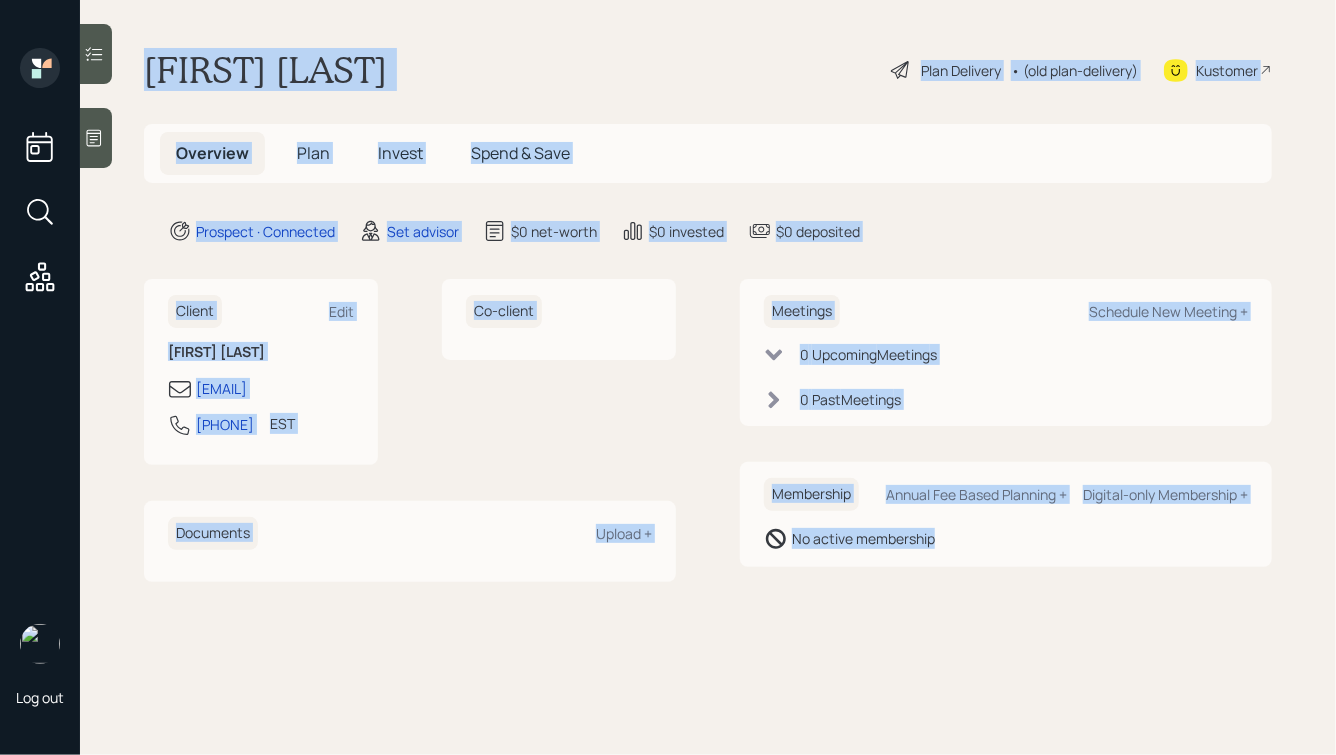 click on "[FIRST] [LAST] Plan Delivery • (old plan-delivery) Kustomer" at bounding box center [708, 70] 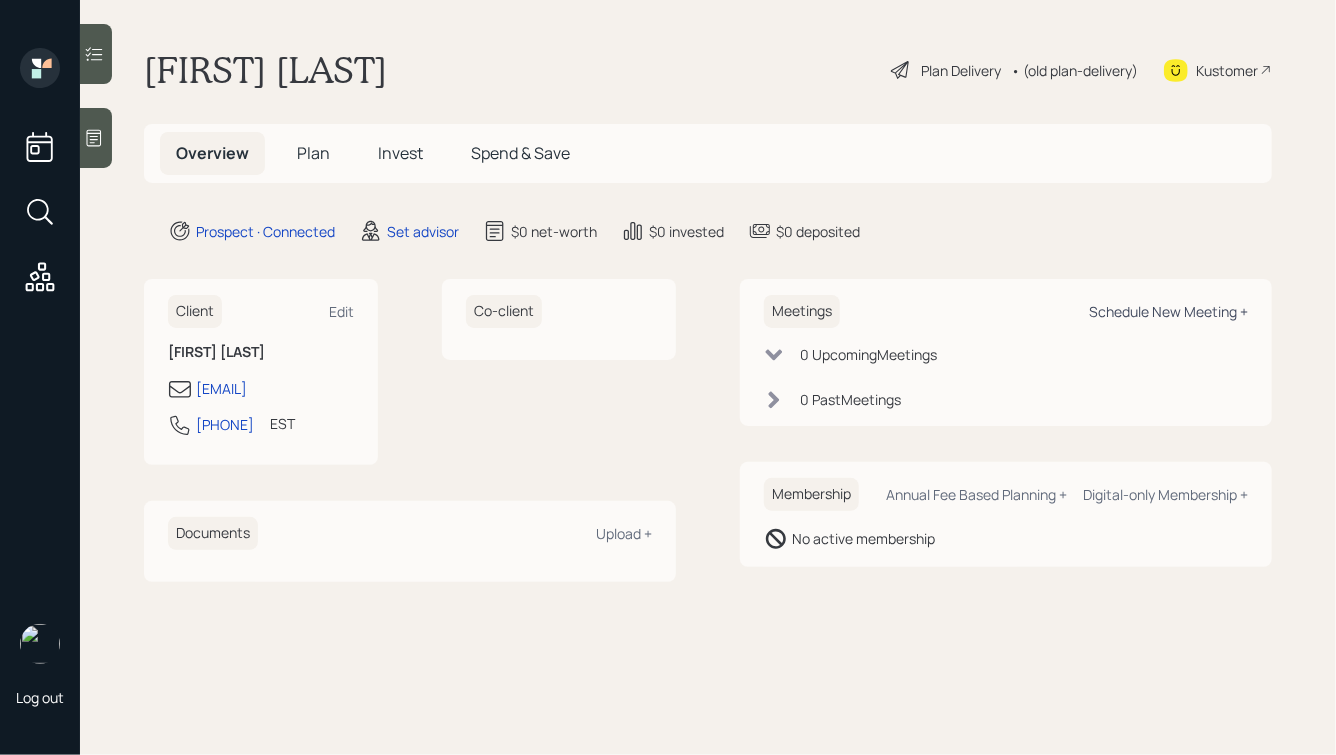 click on "Schedule New Meeting +" at bounding box center (1168, 311) 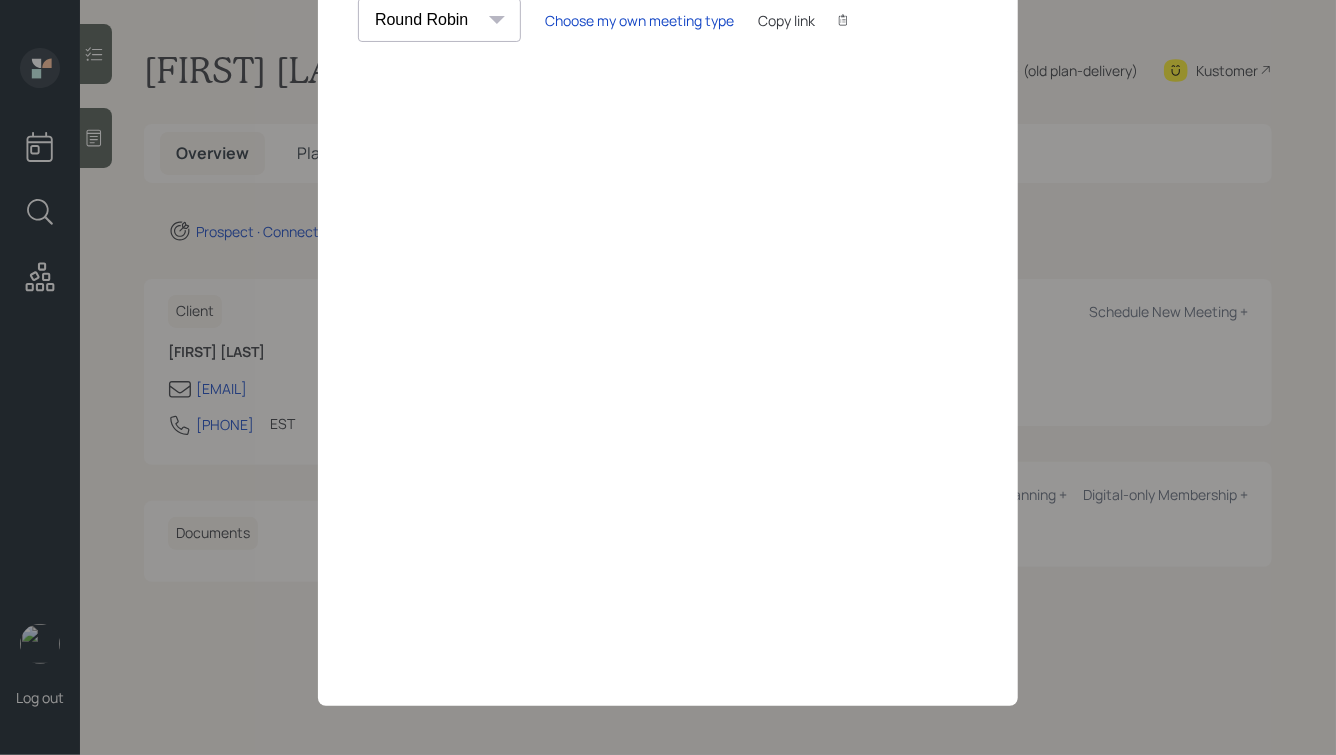 scroll, scrollTop: 0, scrollLeft: 0, axis: both 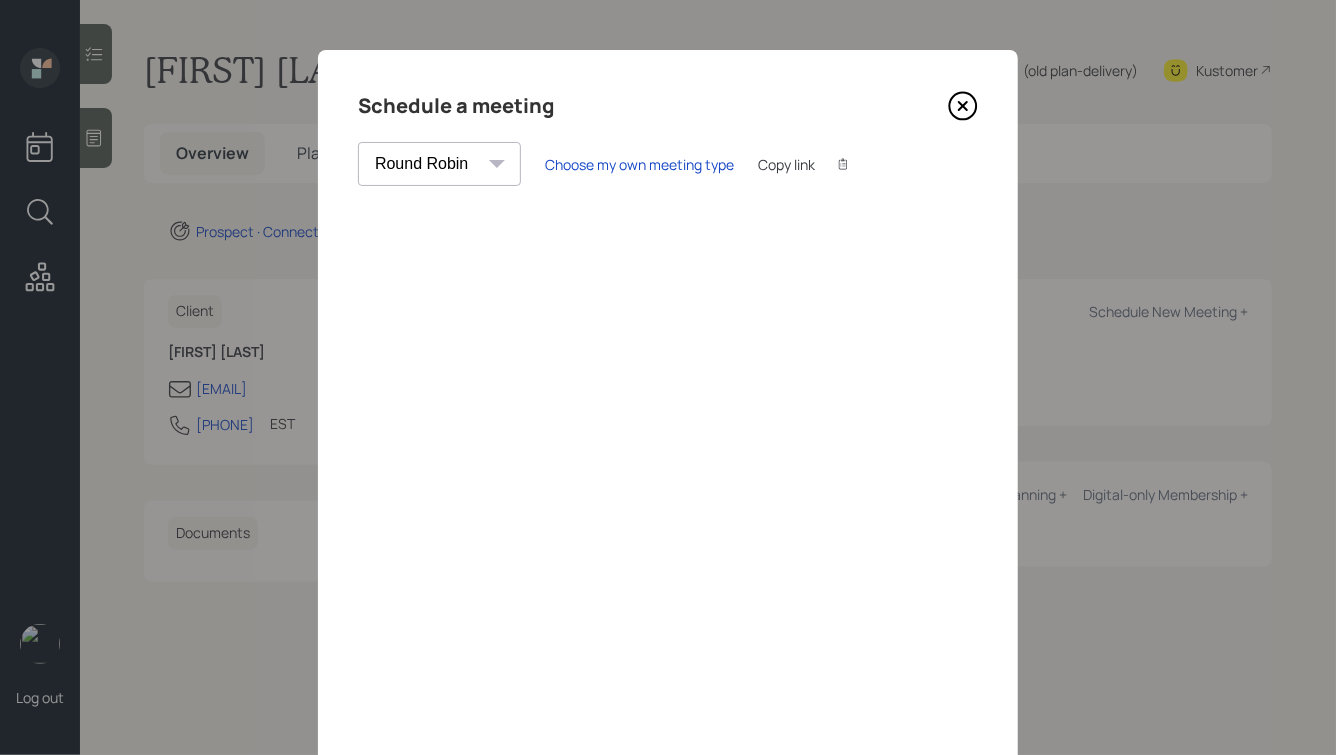 click 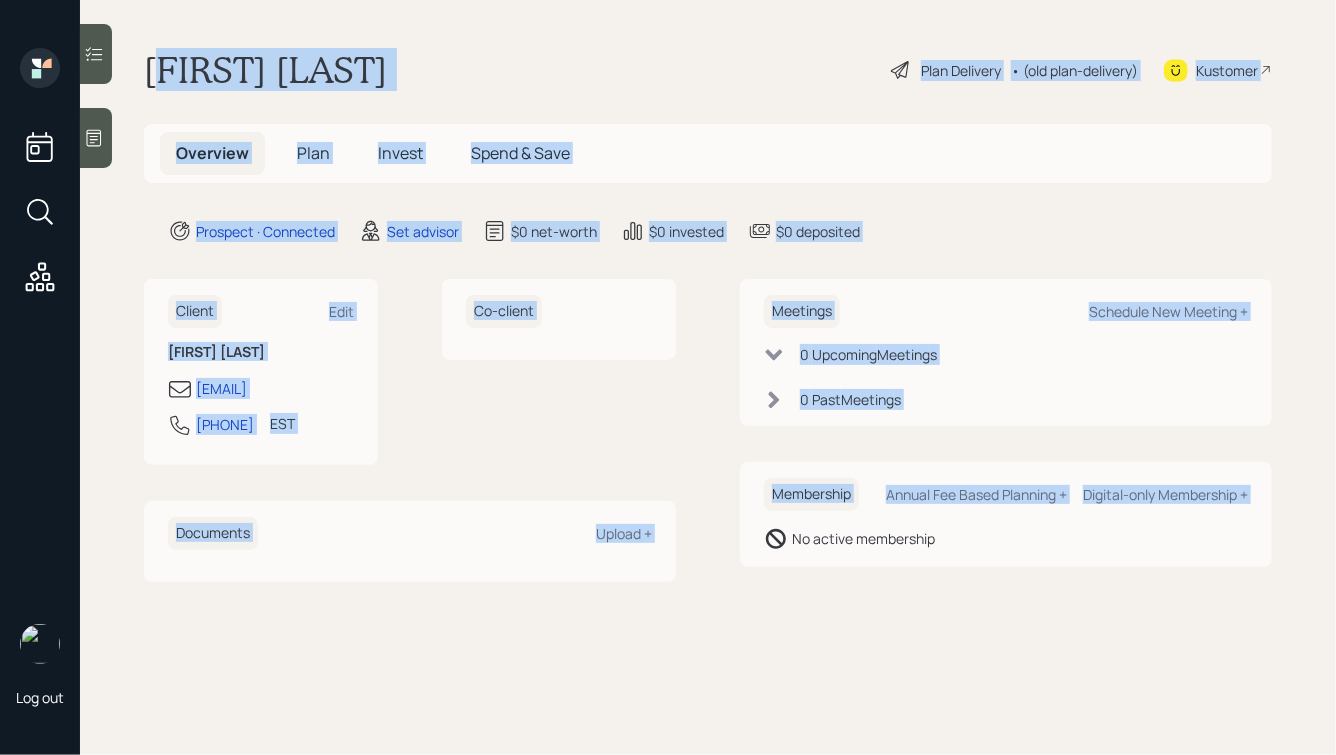 drag, startPoint x: 156, startPoint y: 66, endPoint x: 829, endPoint y: 613, distance: 867.2589 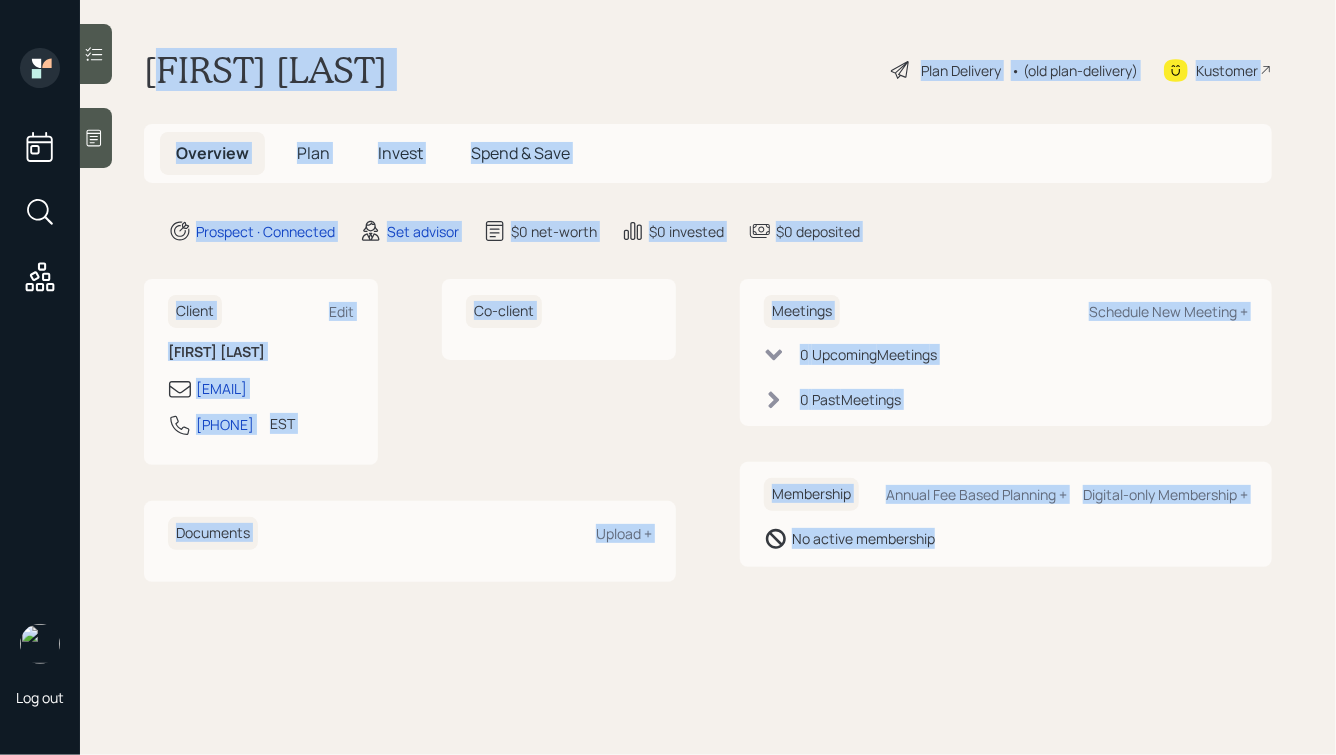 click on "Tony Moir Plan Delivery • (old plan-delivery) Kustomer Overview Plan Invest Spend & Save Prospect ·
Connected Set advisor $[AMOUNT] net-worth $[AMOUNT] invested $[AMOUNT] deposited Client Edit Tony Moir ballygirl10@comcast.net 239-691-4024 EST Currently 1:51 PM Co-client Documents Upload + Meetings Schedule New Meeting + $[AMOUNT]   Upcoming  Meeting s $[AMOUNT]   Past  Meeting s Membership Annual Fee Based Planning + Digital-only Membership + No active membership" at bounding box center (708, 377) 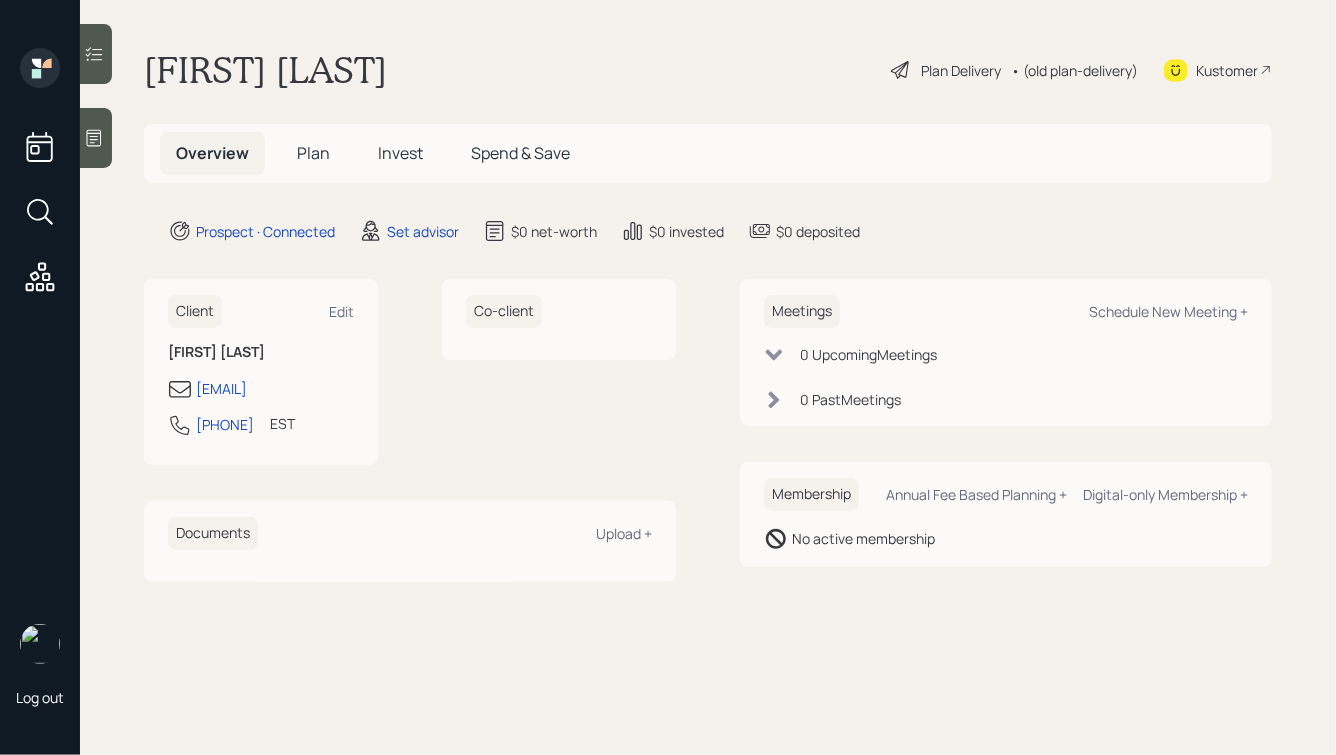 click at bounding box center [96, 138] 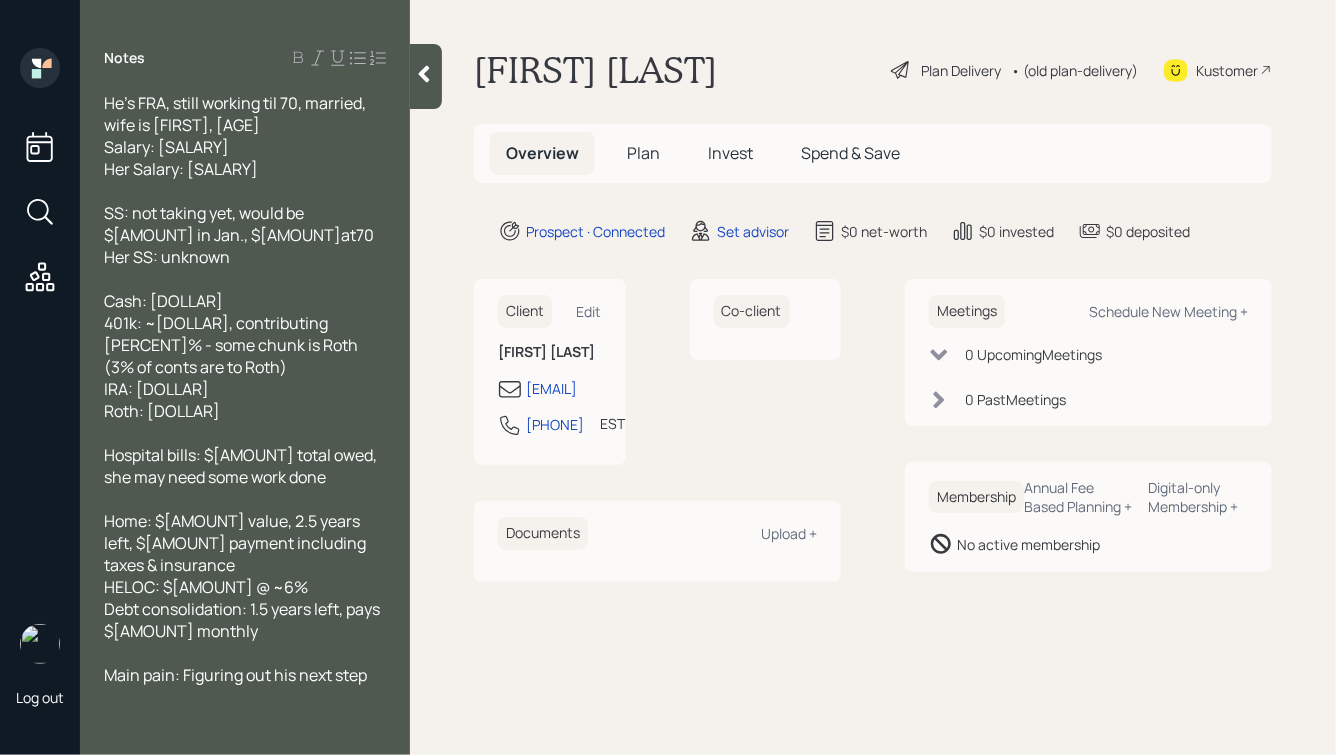 click 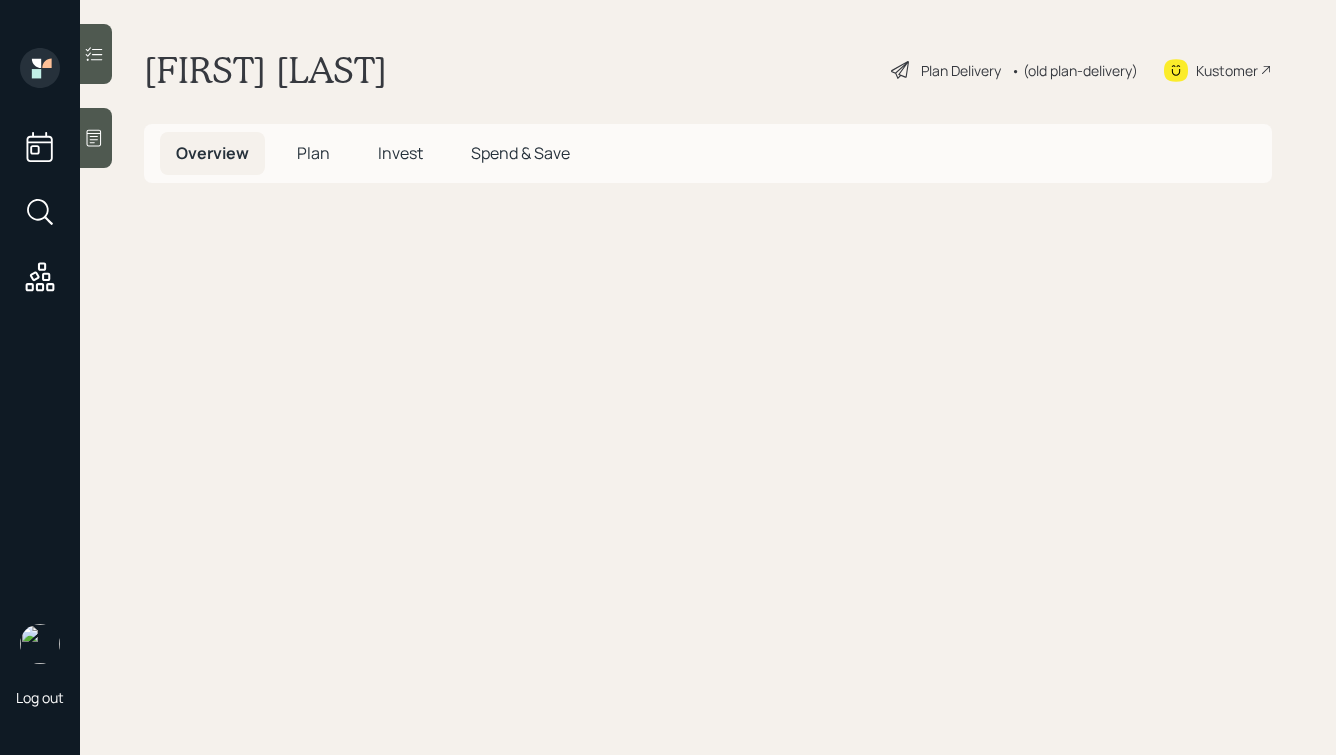 scroll, scrollTop: 0, scrollLeft: 0, axis: both 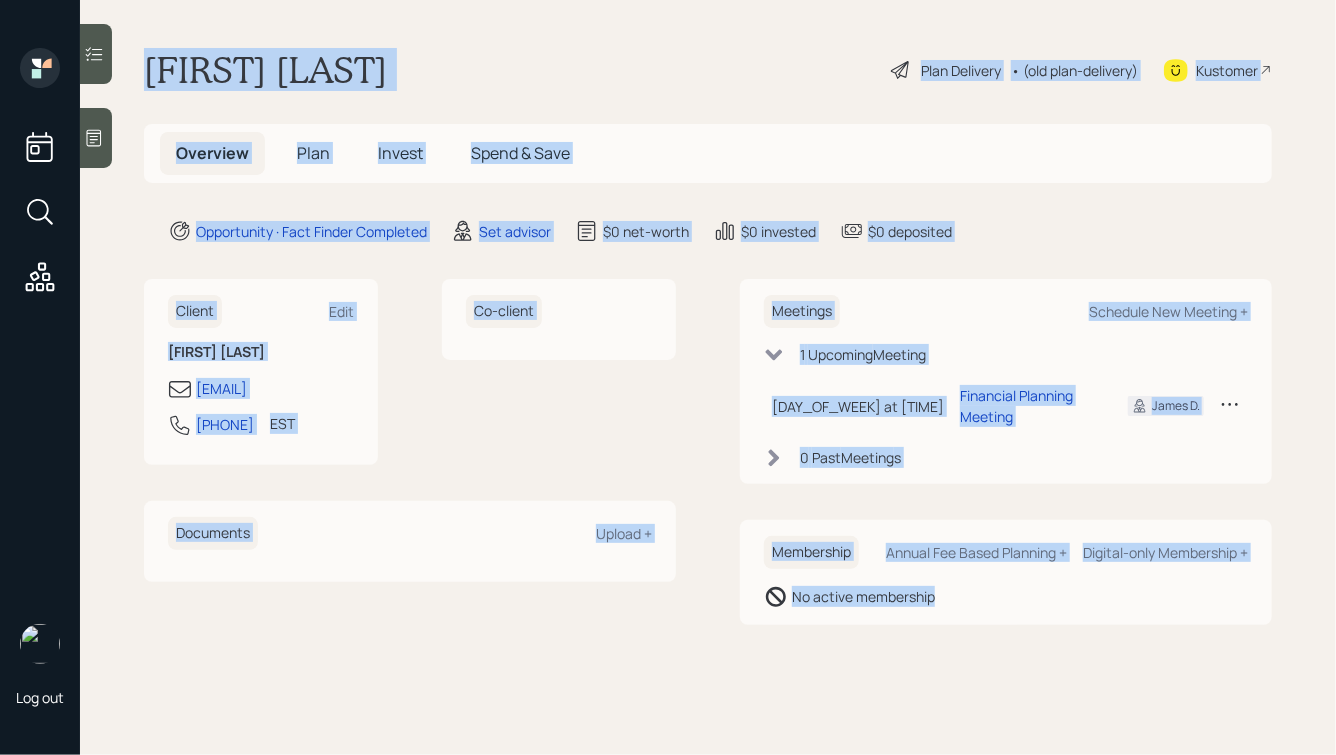drag, startPoint x: 147, startPoint y: 65, endPoint x: 942, endPoint y: 645, distance: 984.0859 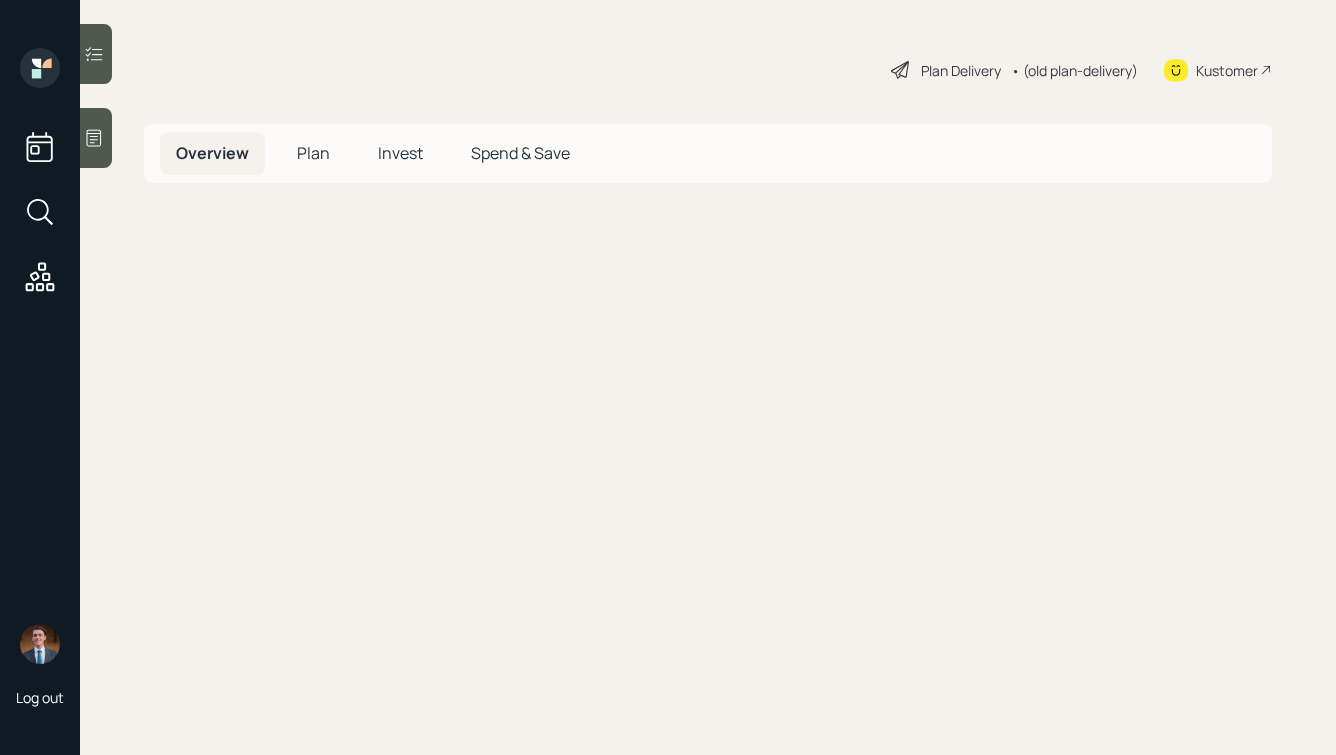scroll, scrollTop: 0, scrollLeft: 0, axis: both 